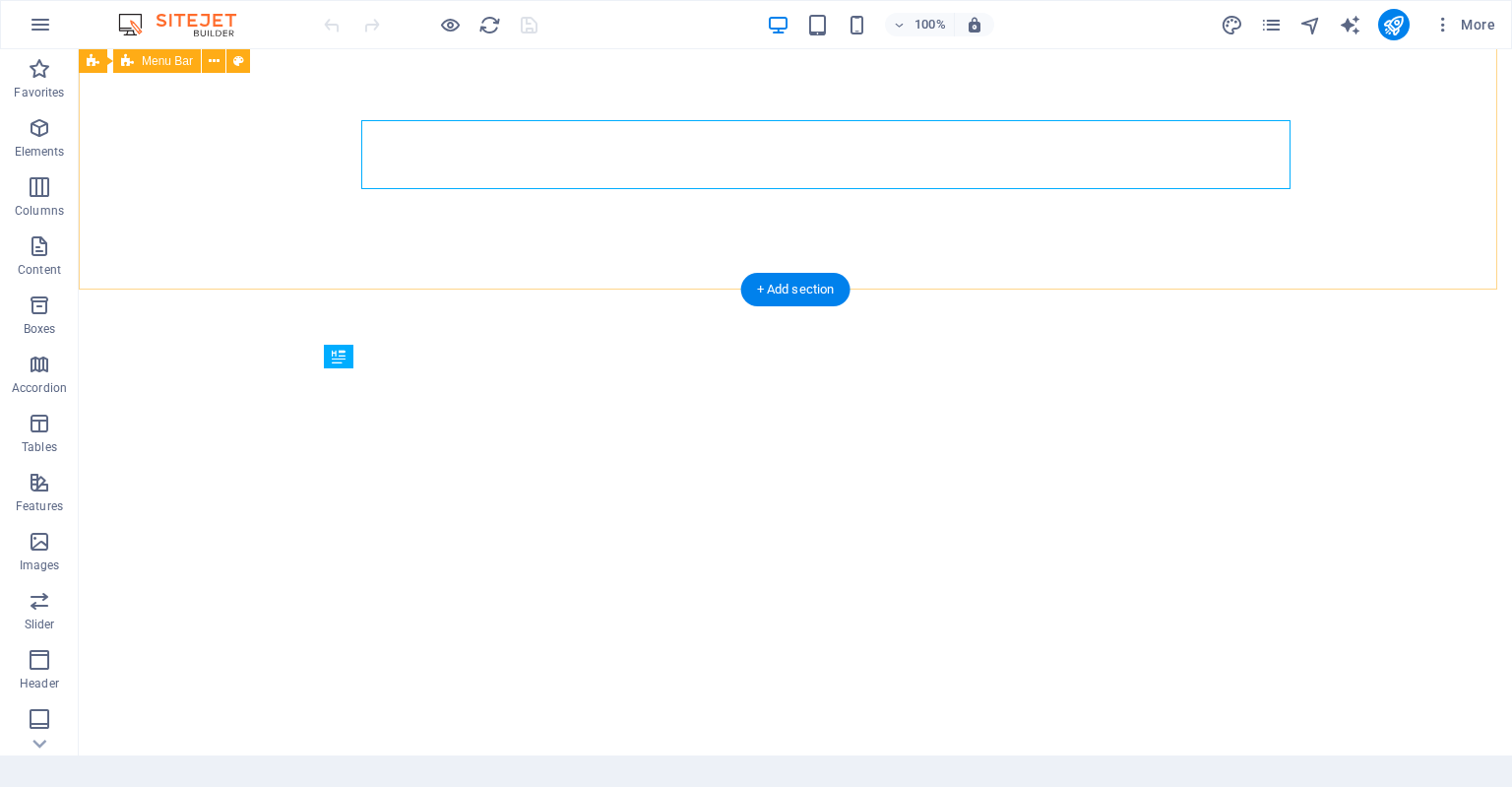 scroll, scrollTop: 0, scrollLeft: 0, axis: both 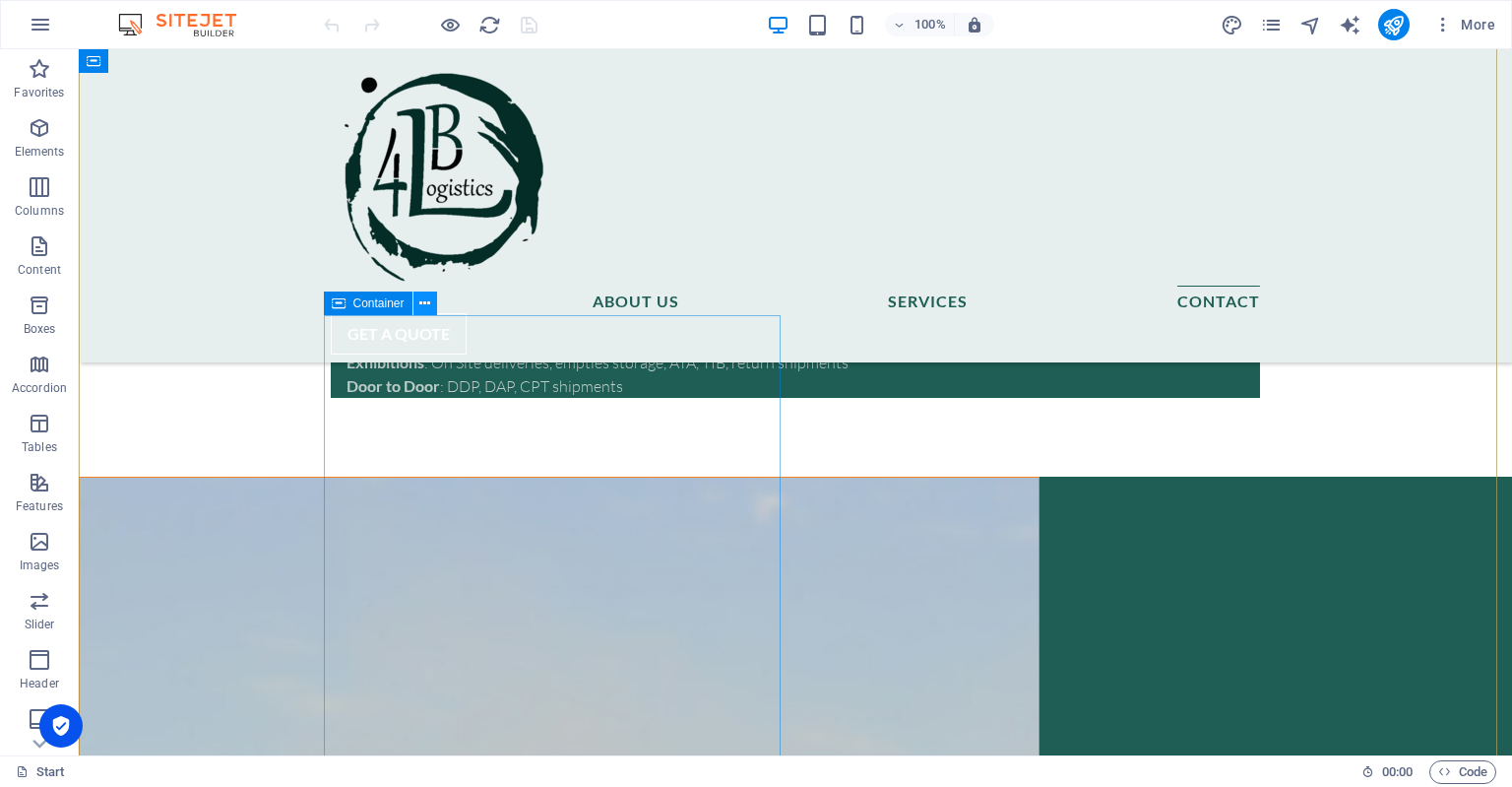 click at bounding box center (424, 303) 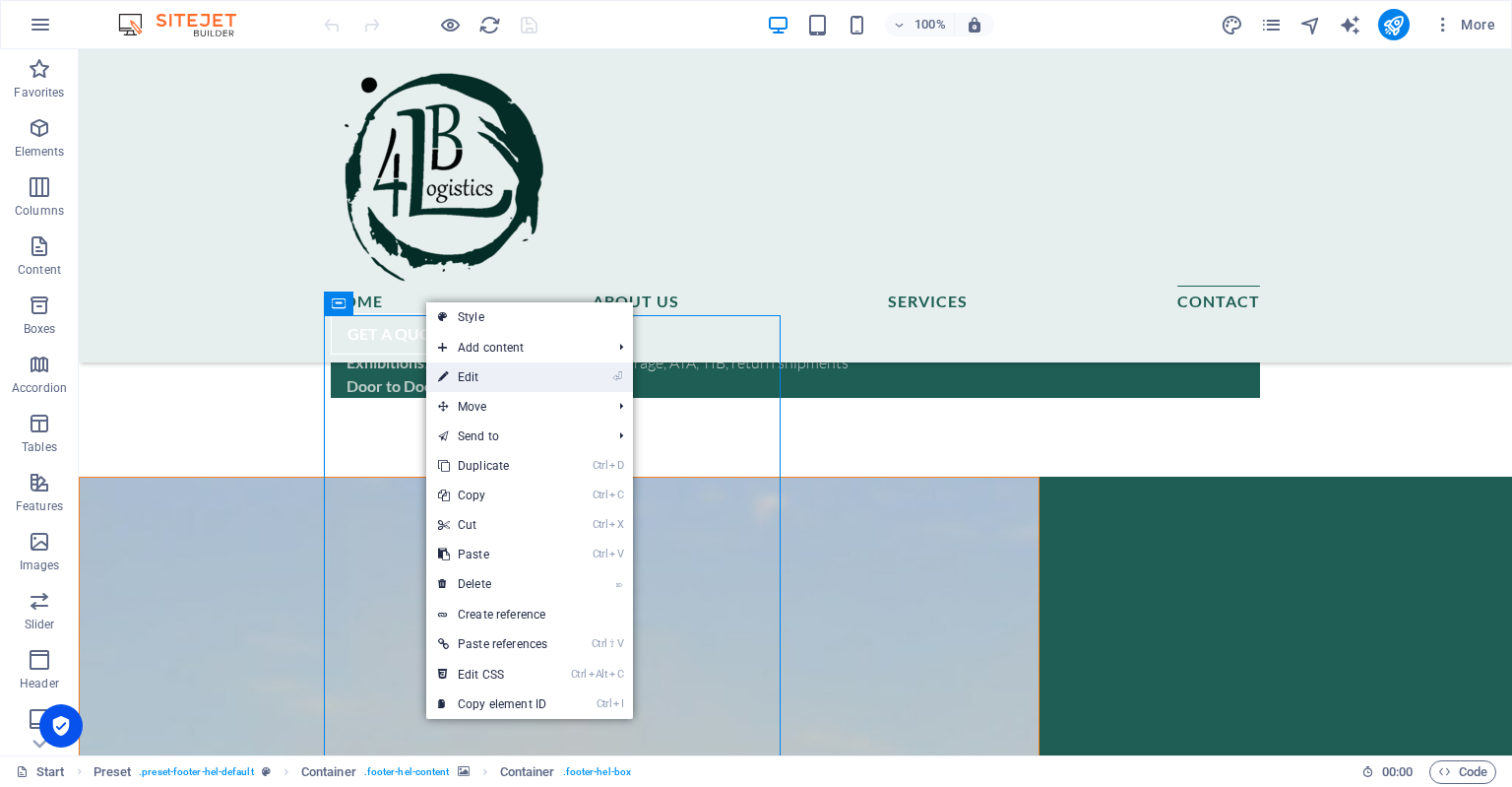 click on "⏎  Edit" at bounding box center [492, 377] 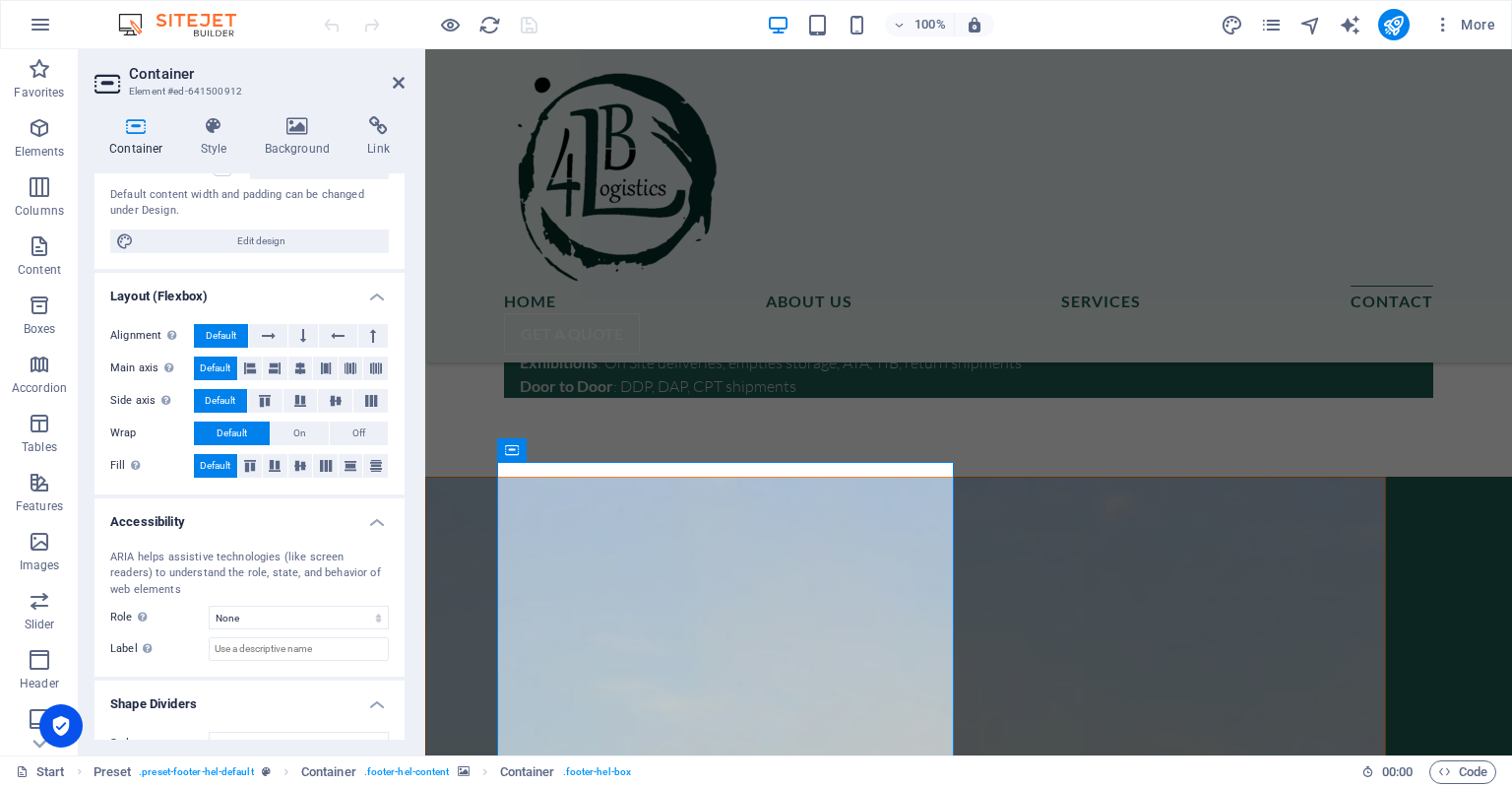 scroll, scrollTop: 230, scrollLeft: 0, axis: vertical 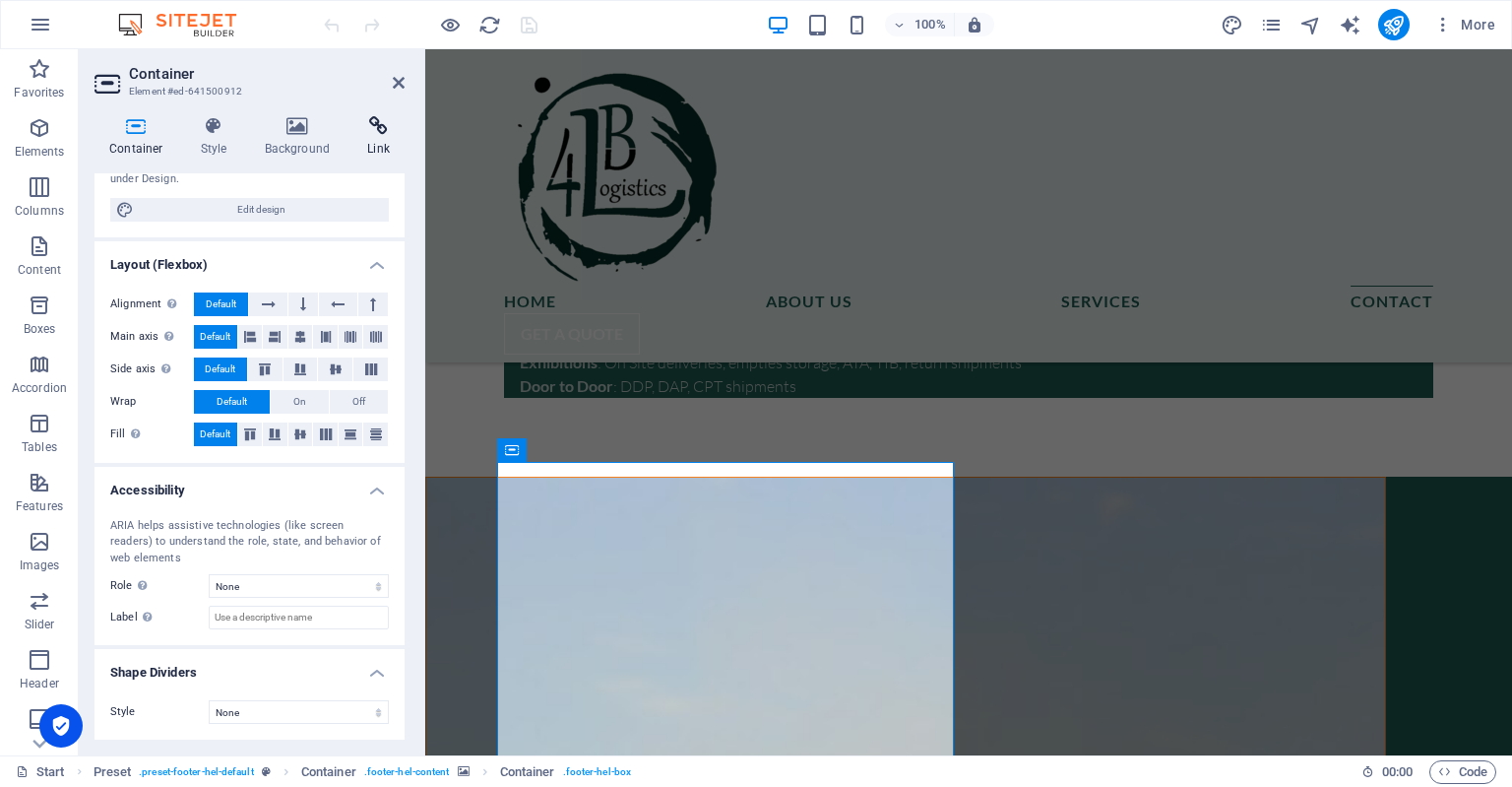 click at bounding box center (378, 126) 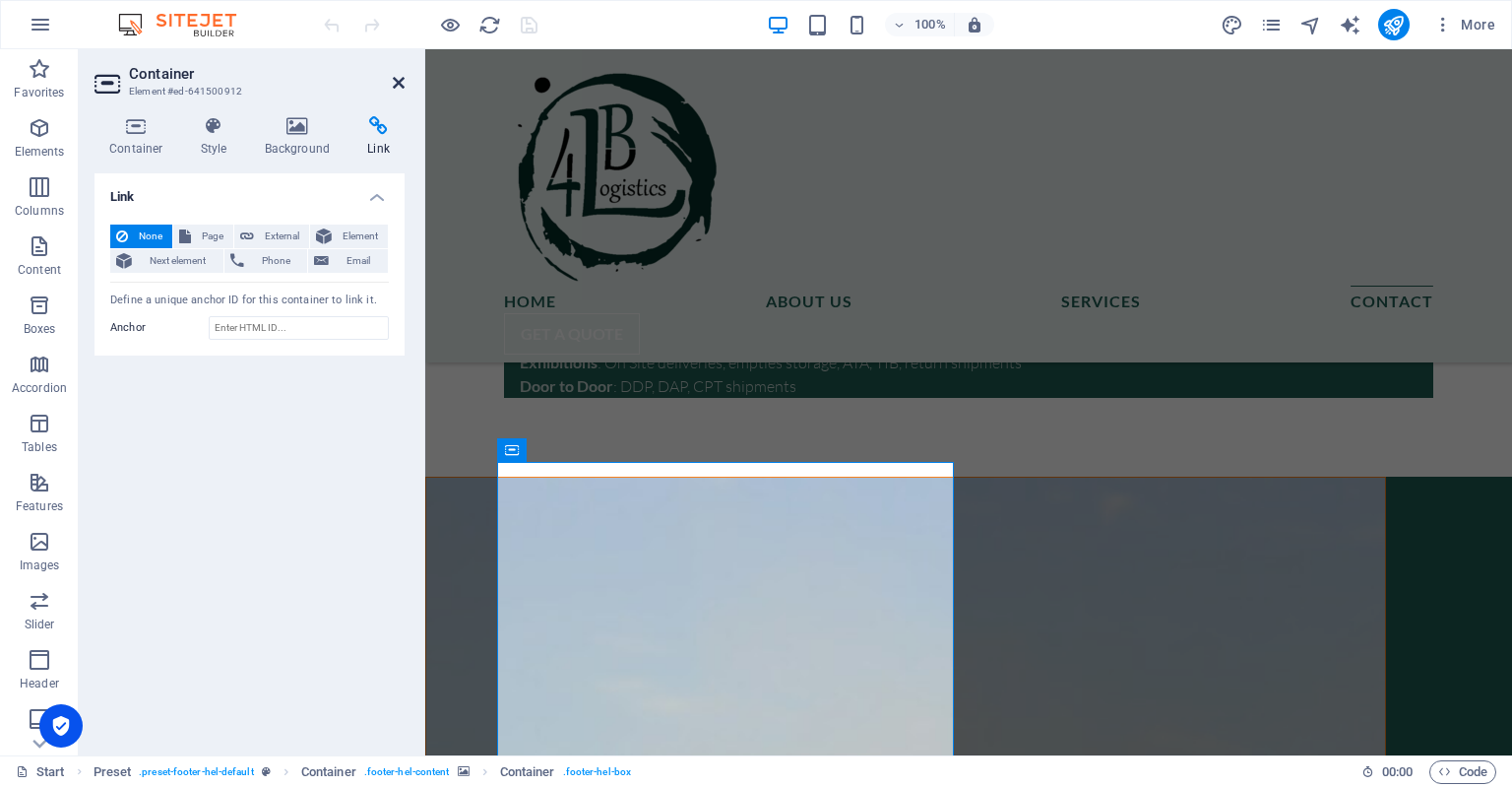 click at bounding box center [399, 83] 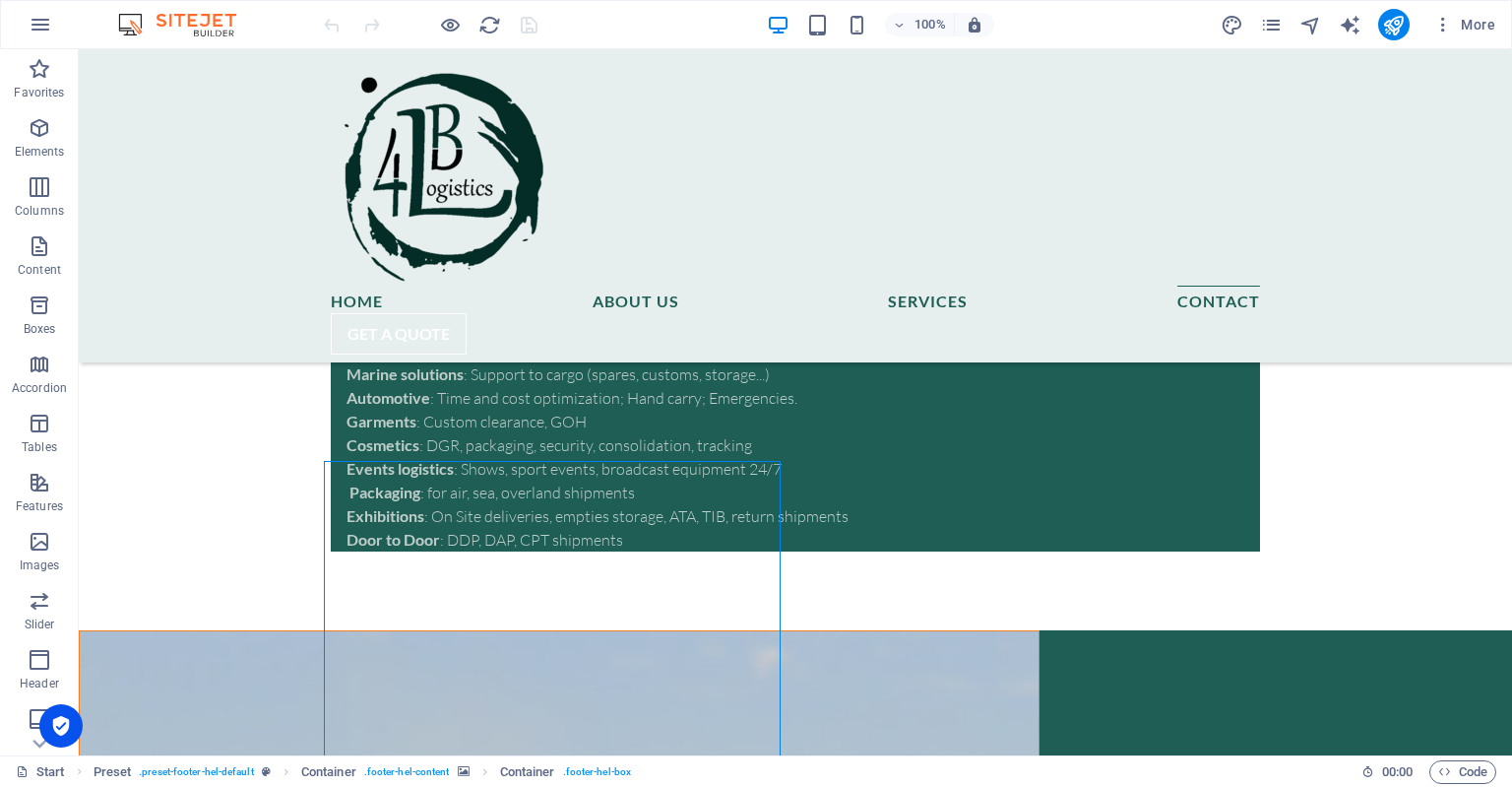 scroll, scrollTop: 9415, scrollLeft: 0, axis: vertical 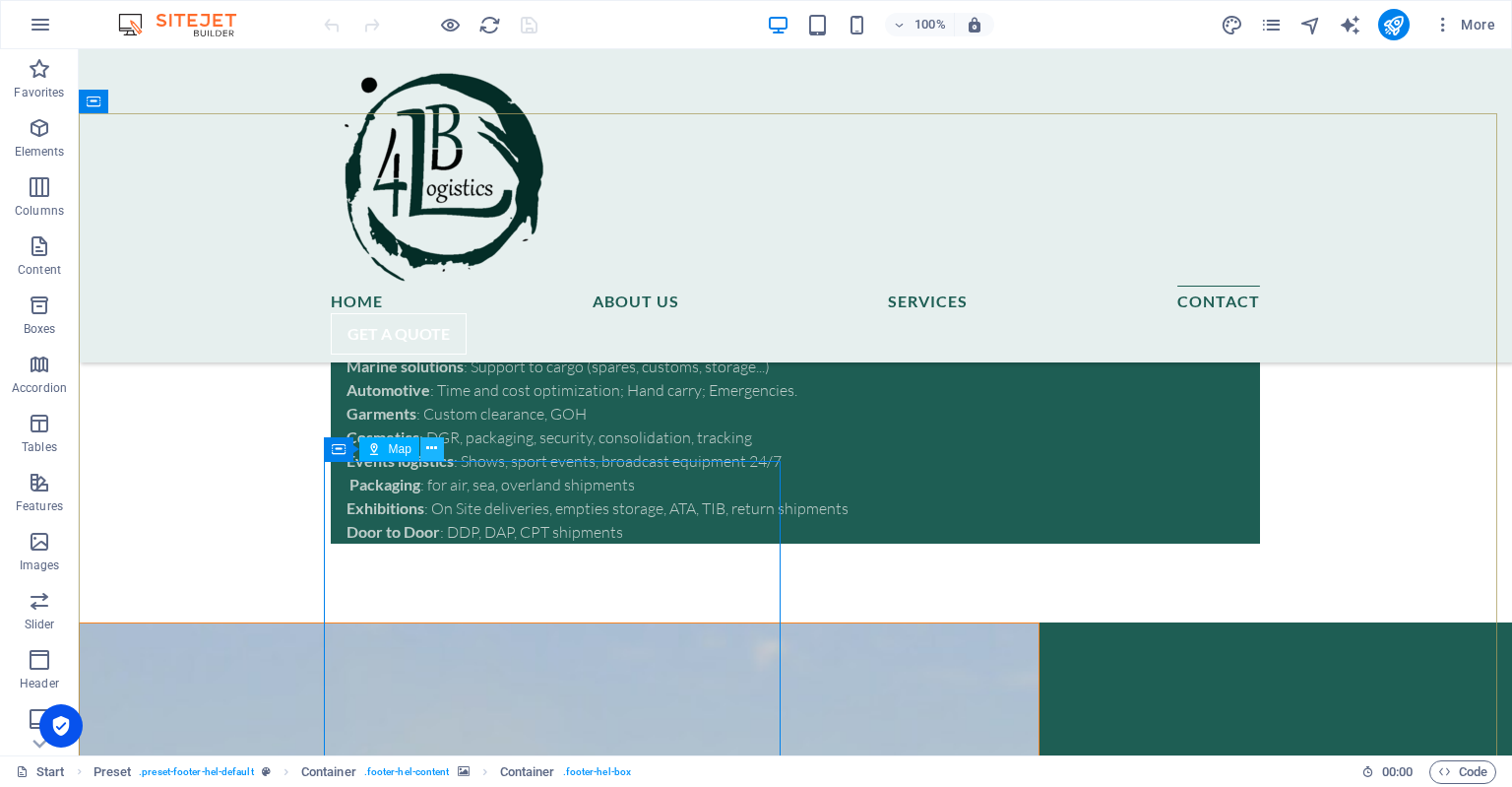 click at bounding box center (431, 448) 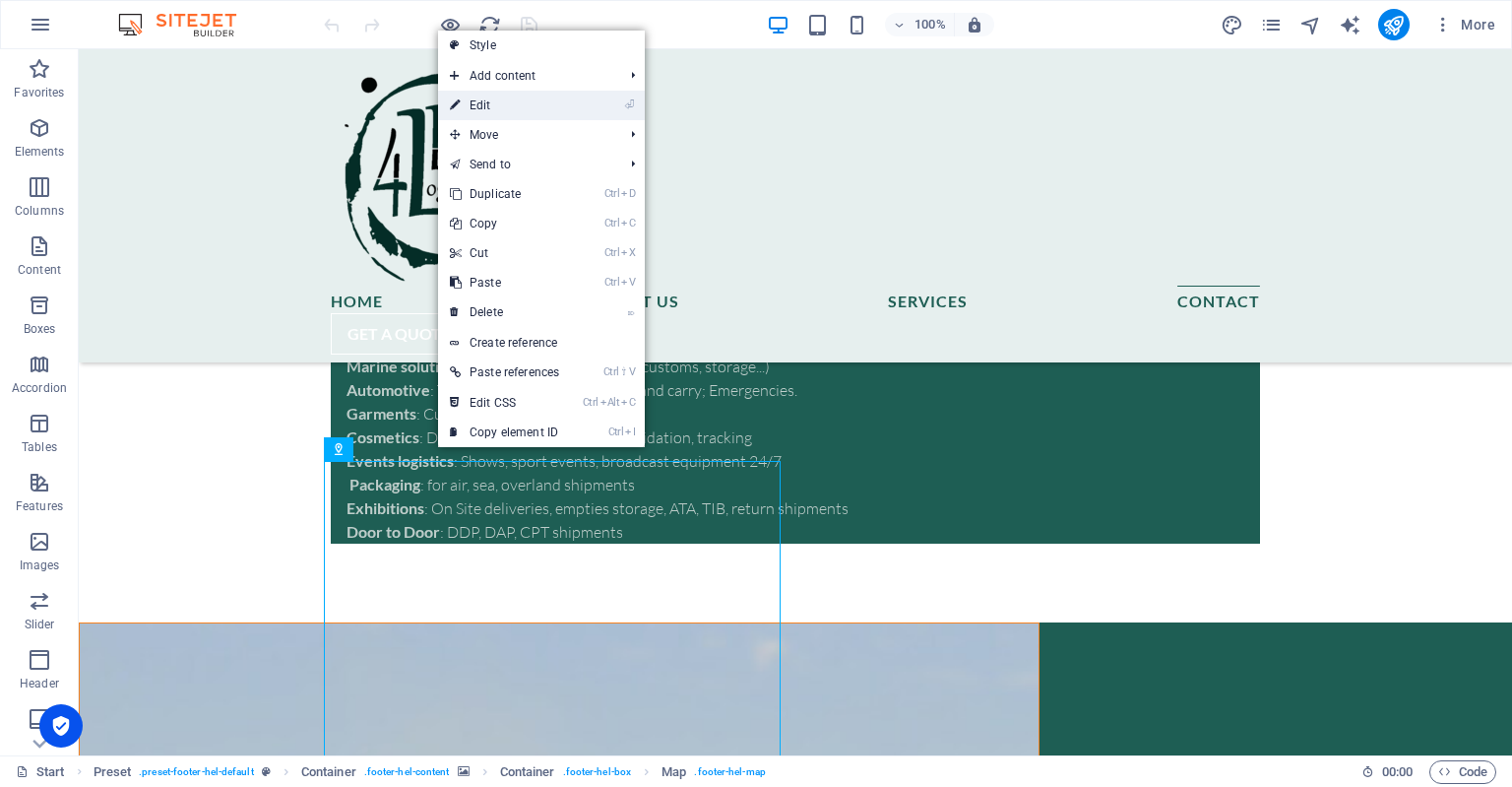 click on "⏎  Edit" at bounding box center (504, 105) 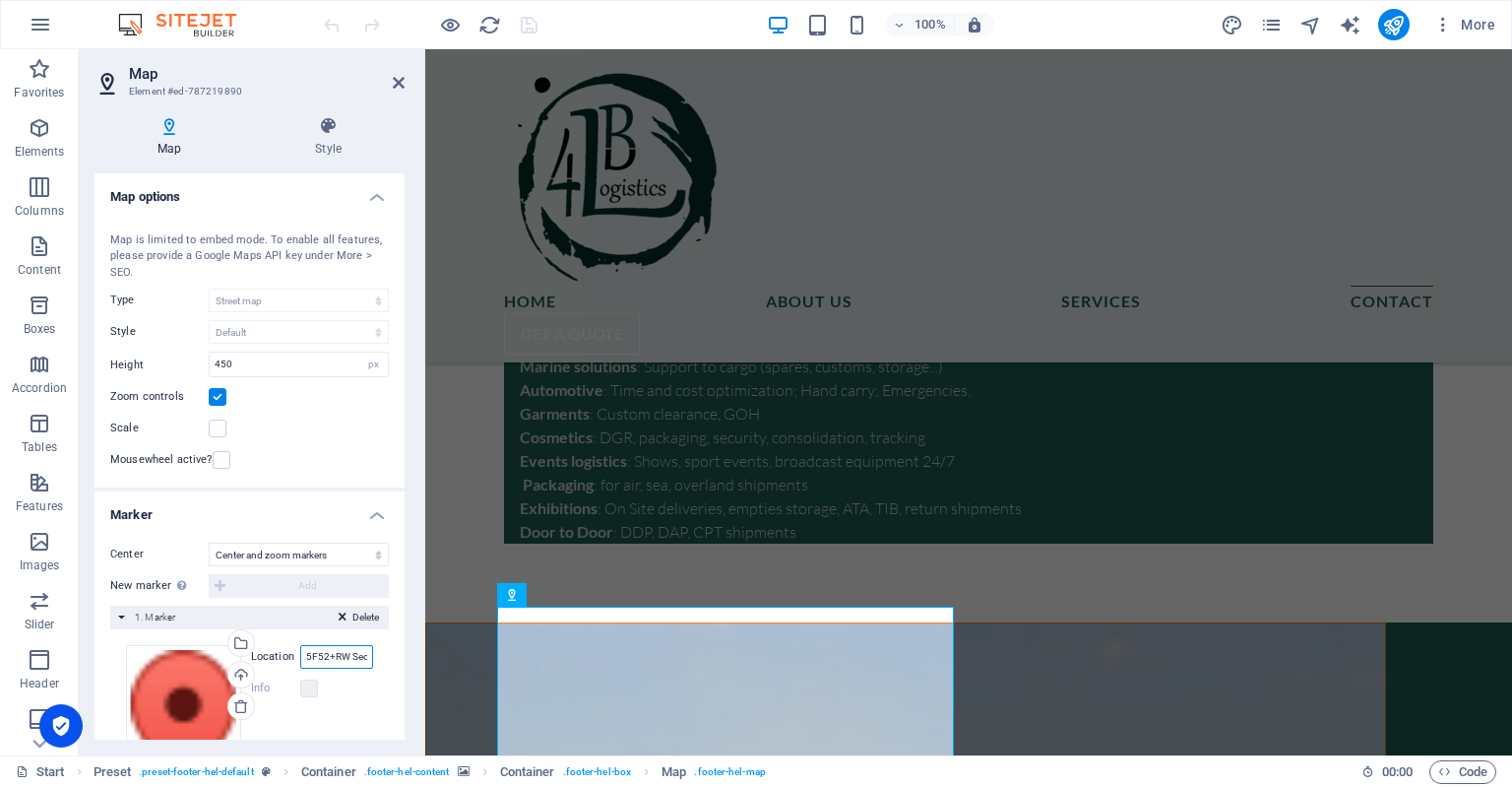 click on "5F52+RW Second Al Salam" at bounding box center [337, 657] 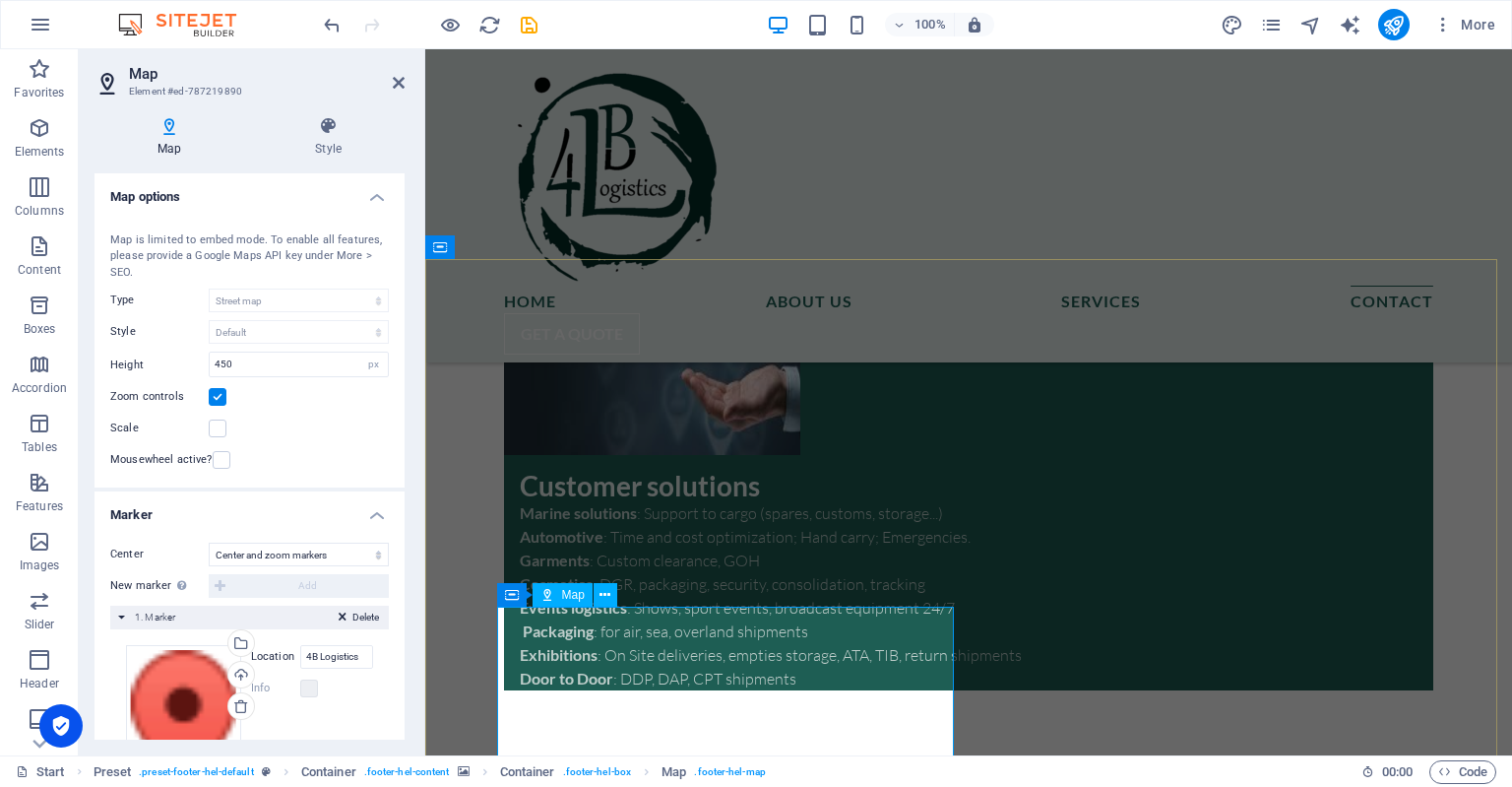 click at bounding box center [906, 12646] 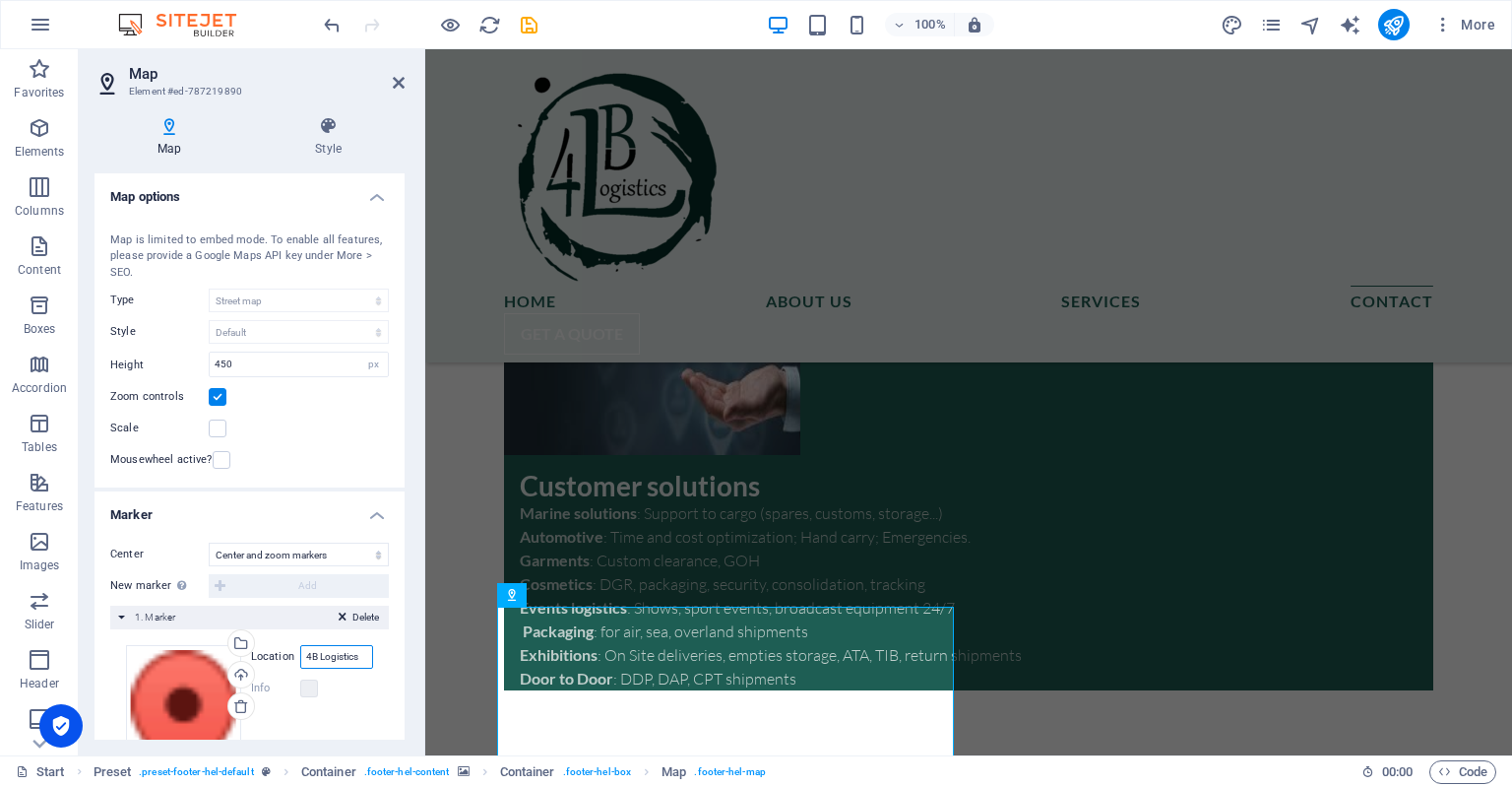 click on "4B Logistics" at bounding box center (337, 657) 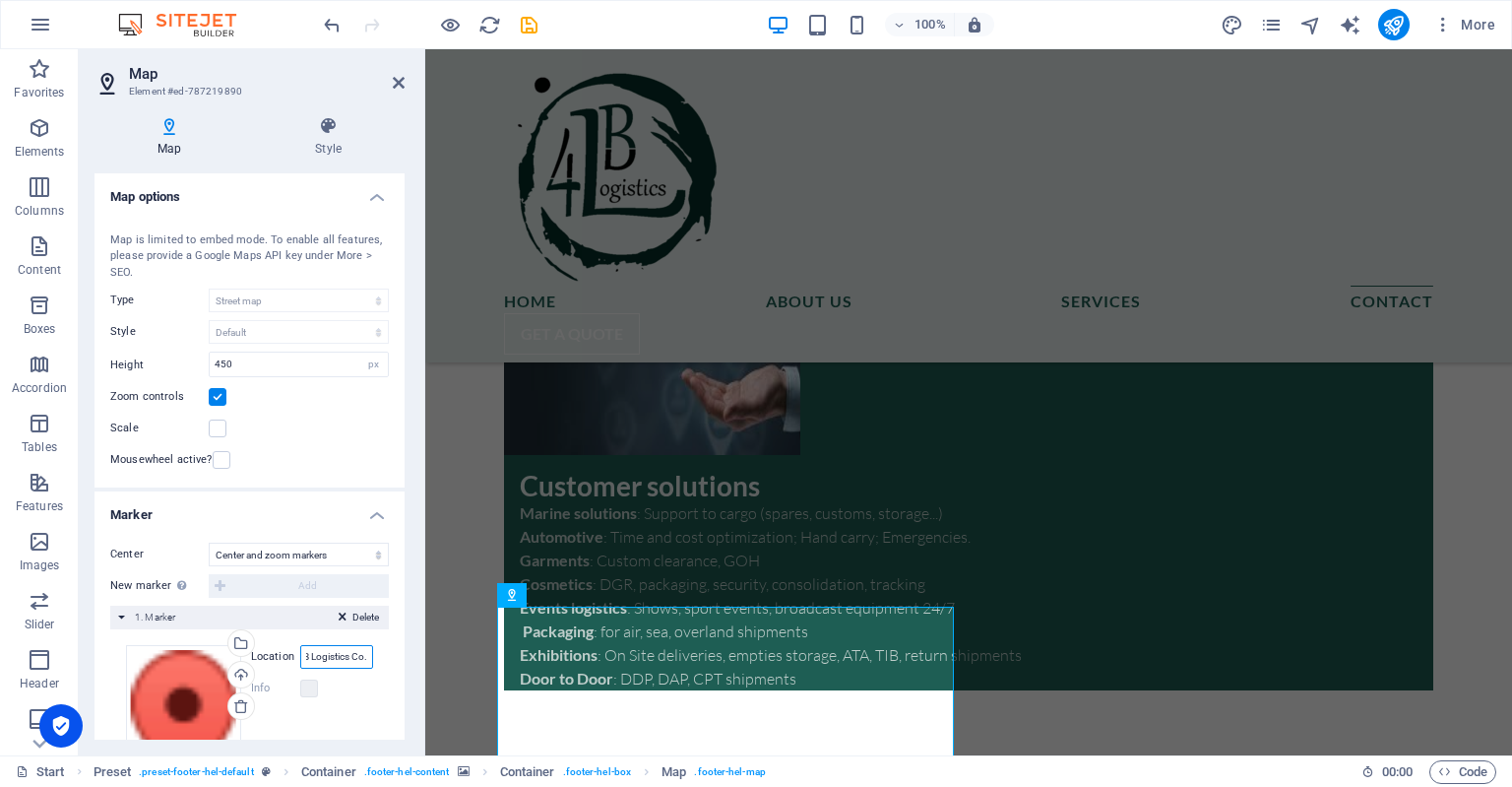 scroll, scrollTop: 0, scrollLeft: 11, axis: horizontal 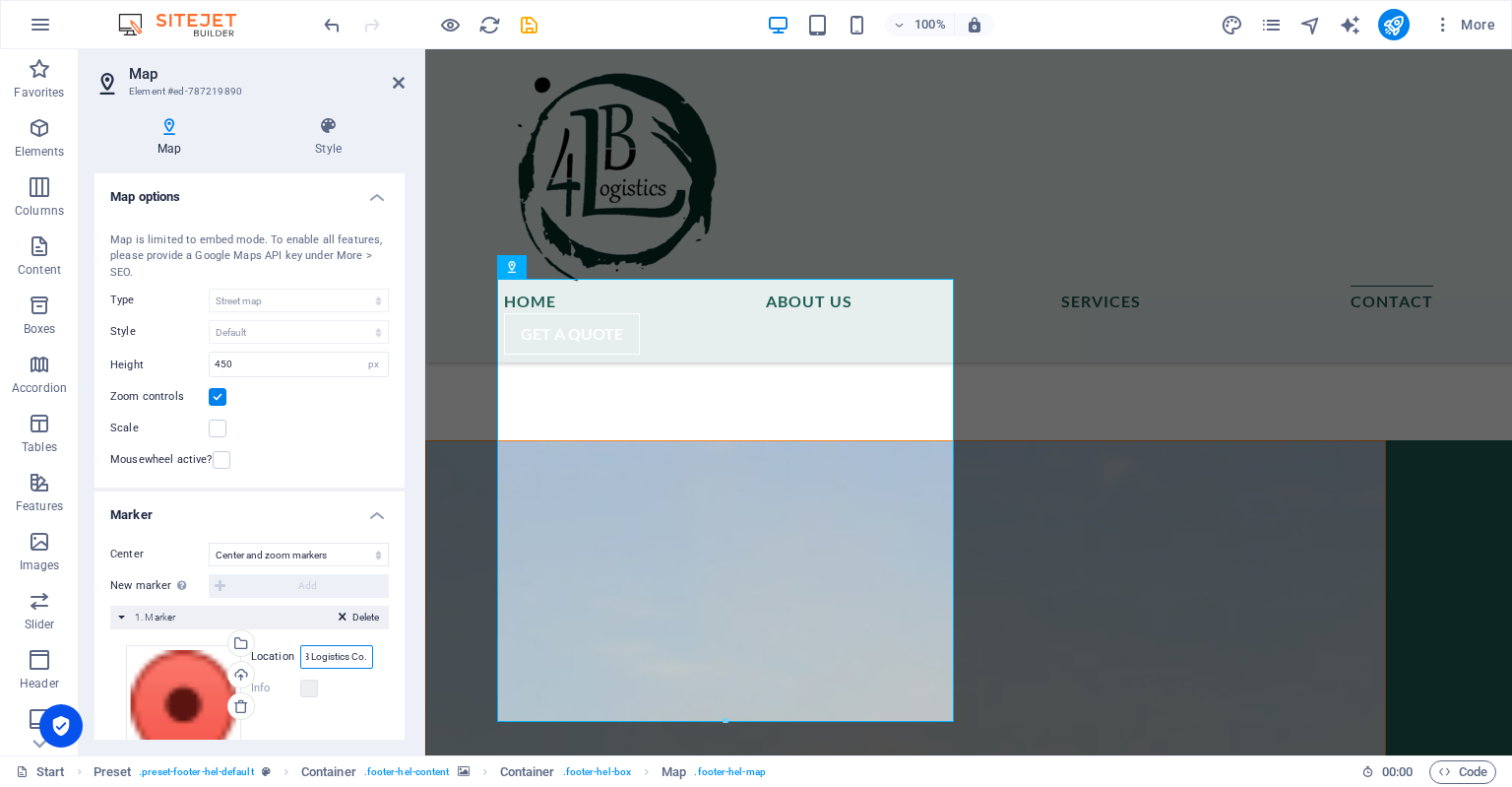 type on "4B Logistics Co." 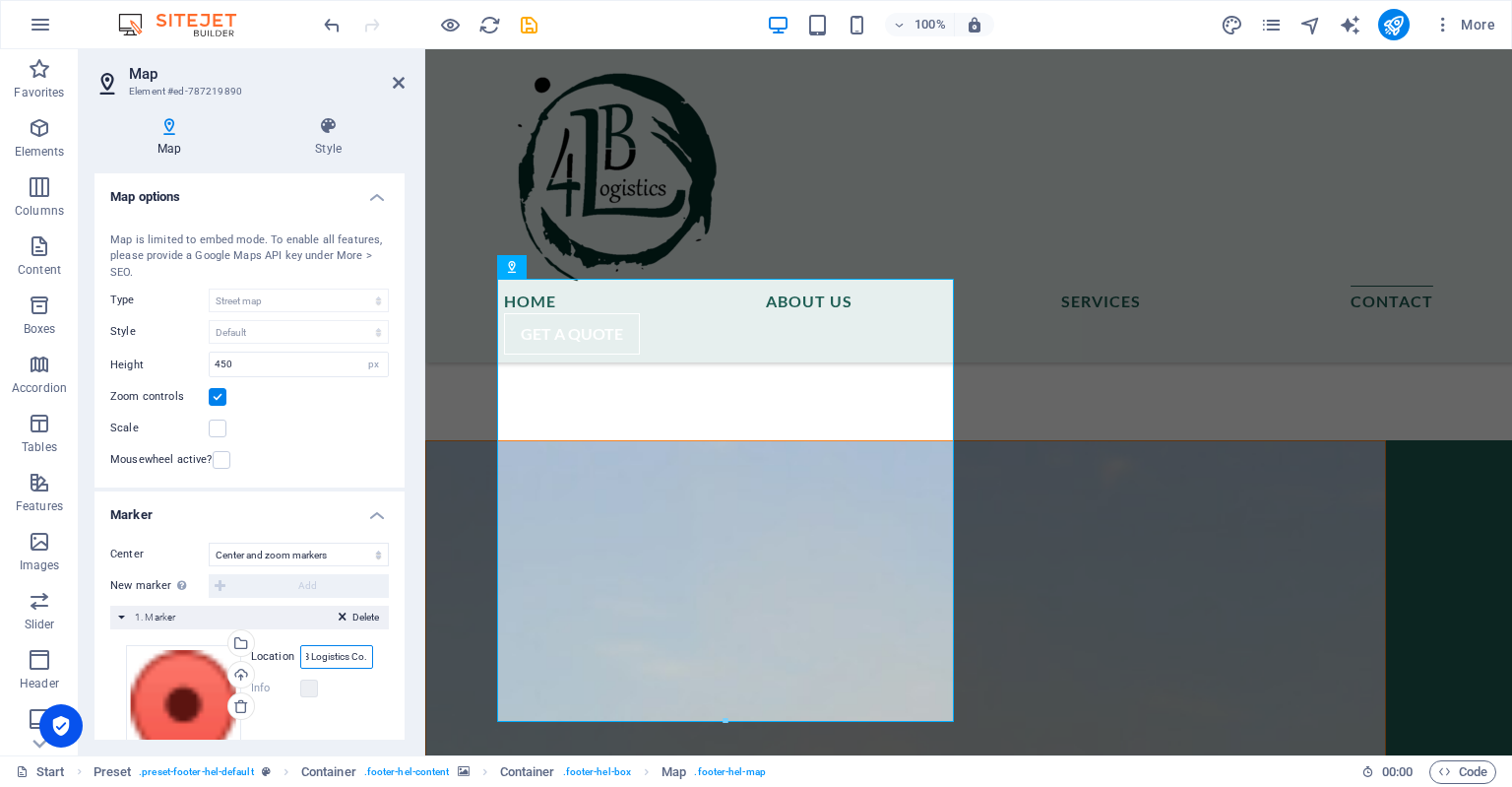 scroll, scrollTop: 0, scrollLeft: 0, axis: both 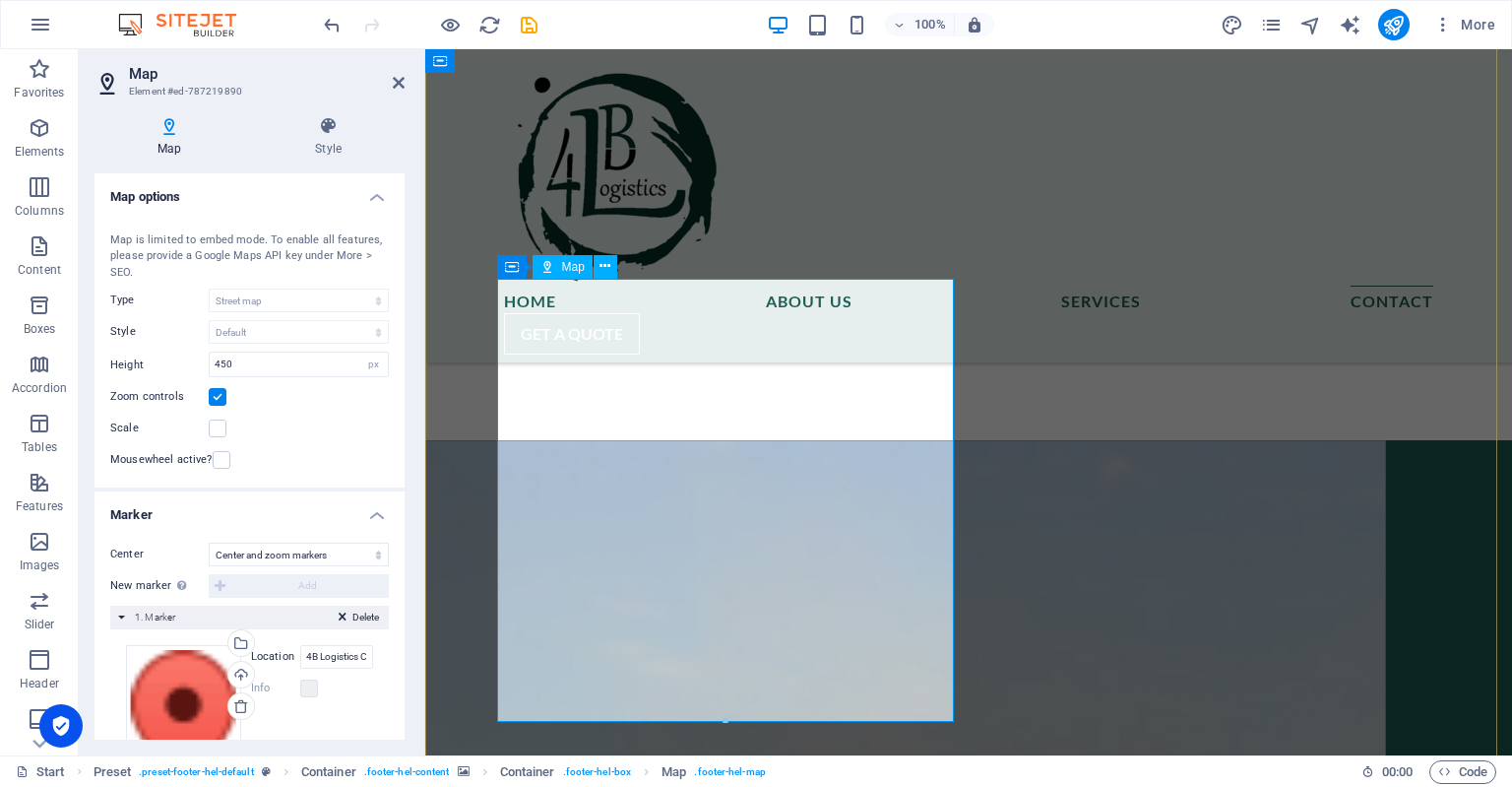 click at bounding box center (906, 12317) 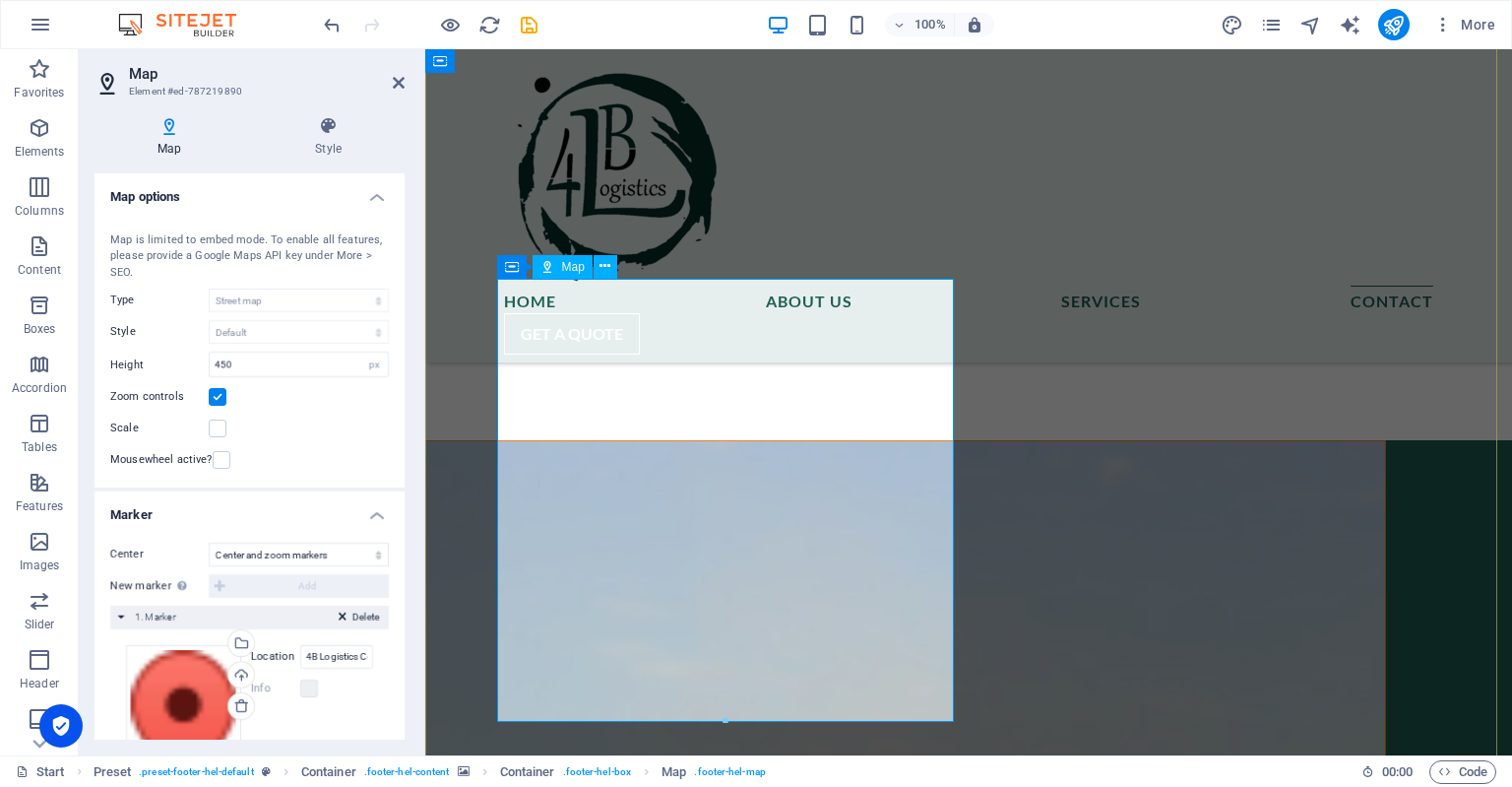 click at bounding box center (906, 12317) 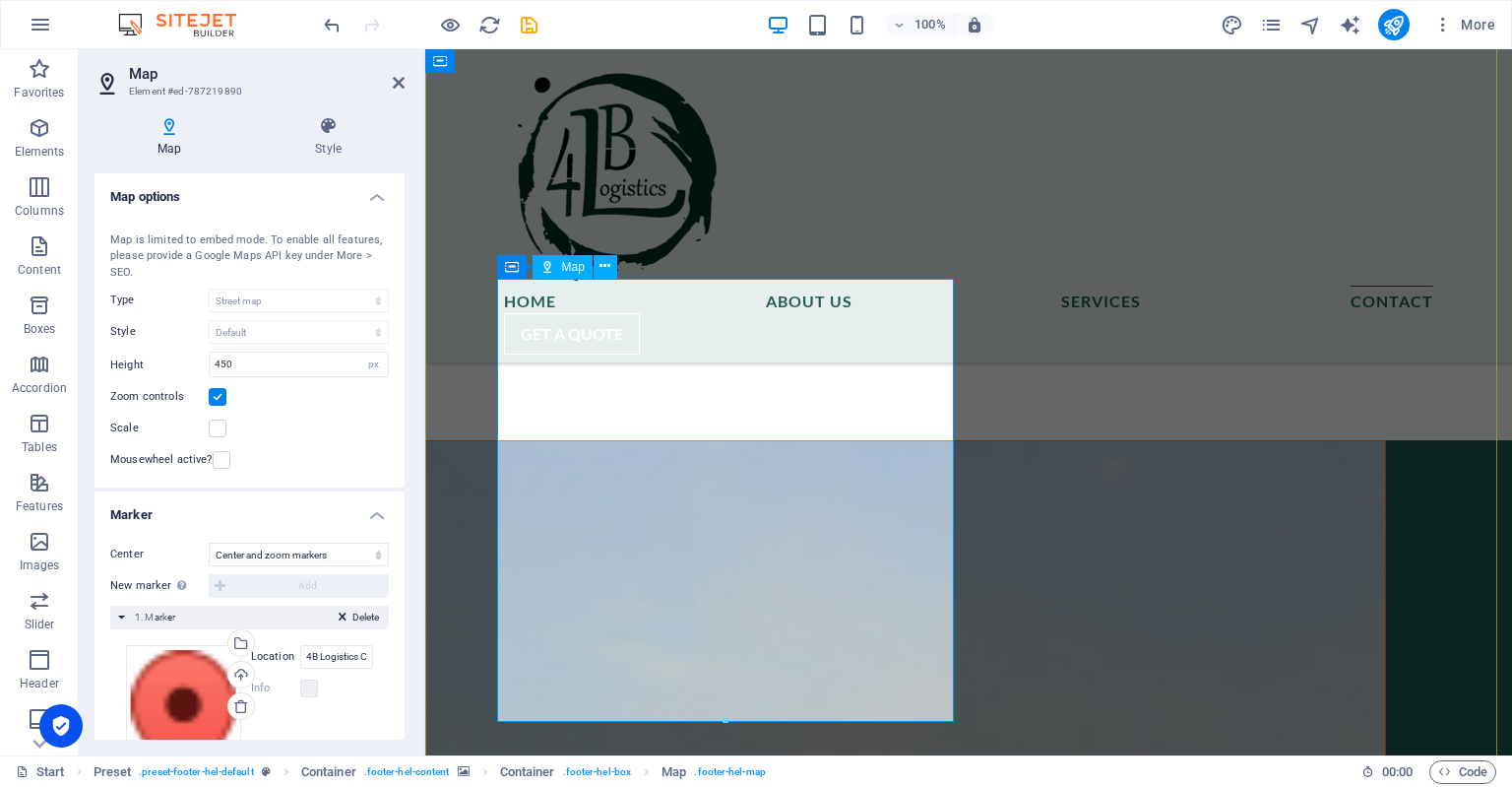 click at bounding box center (906, 12317) 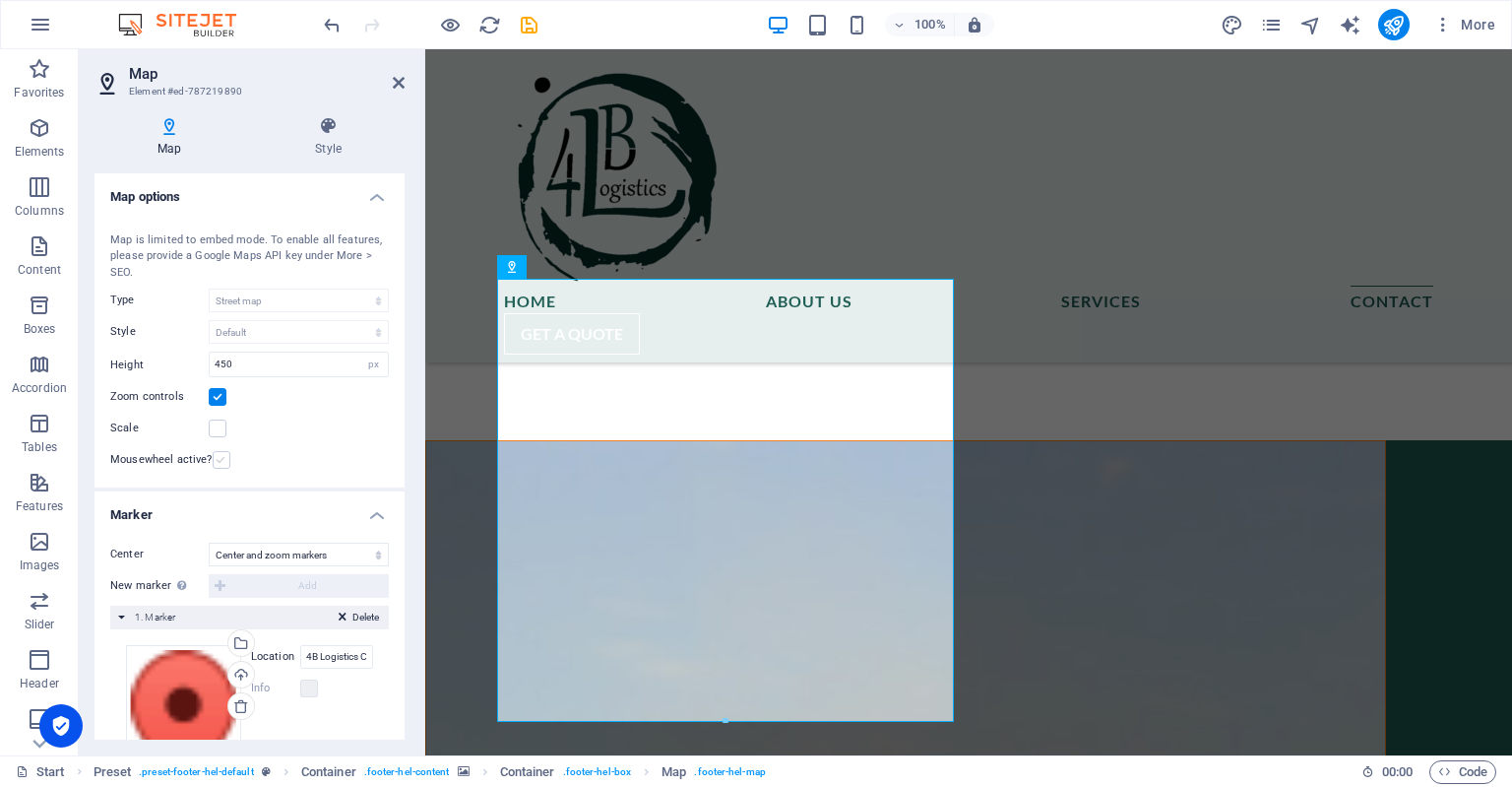 click at bounding box center (221, 460) 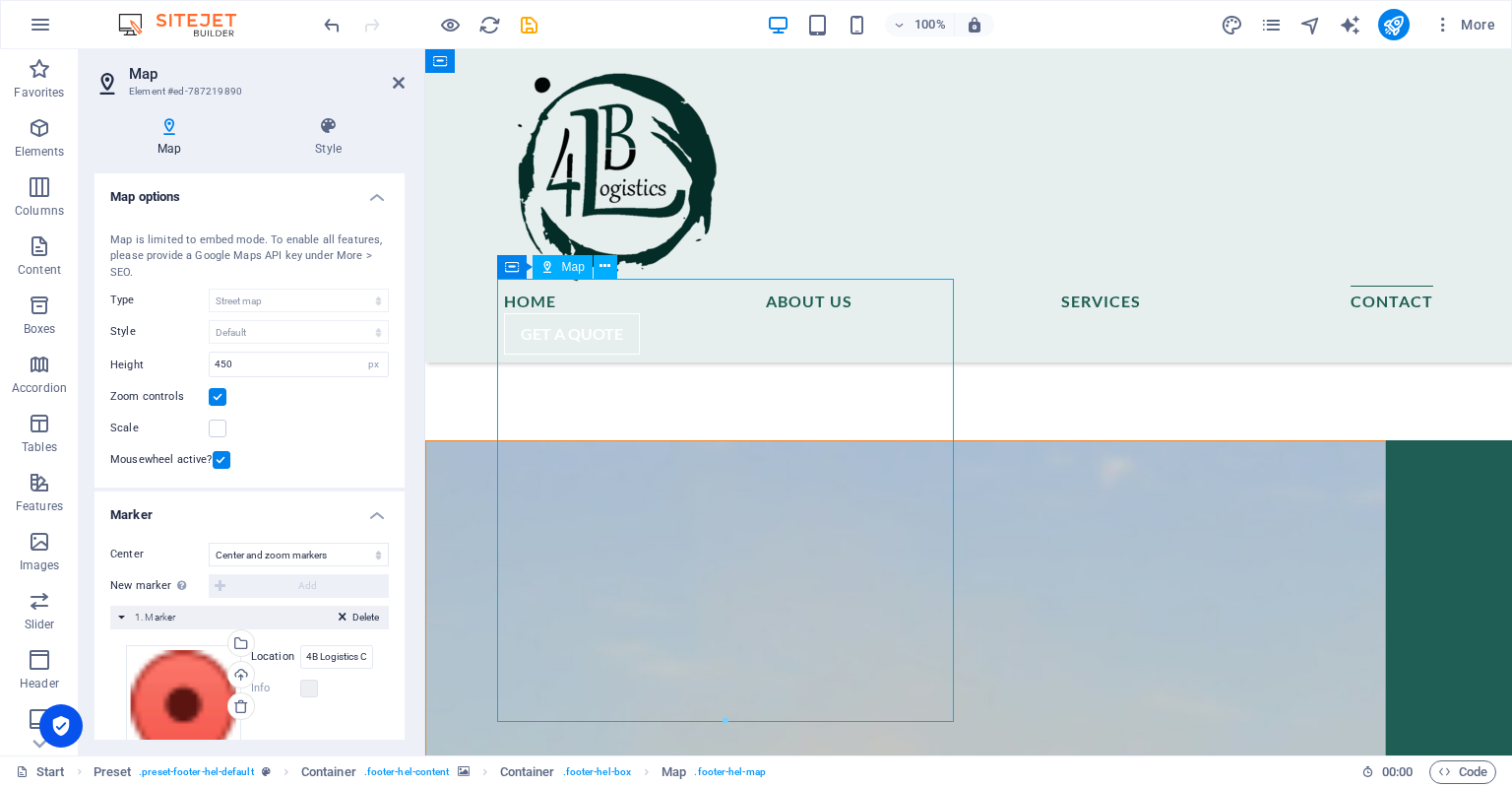 drag, startPoint x: 738, startPoint y: 497, endPoint x: 615, endPoint y: 453, distance: 130.6331 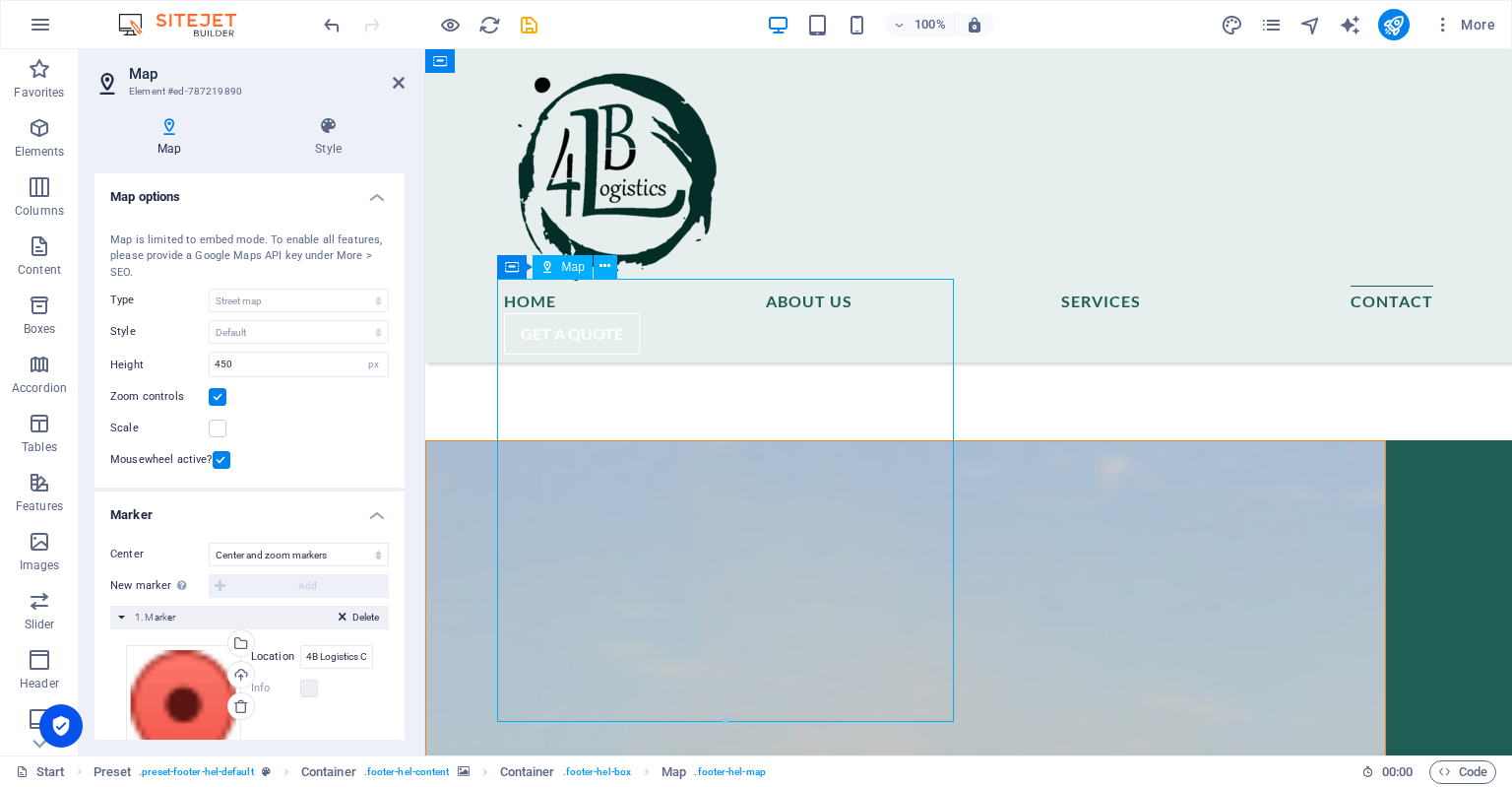 drag, startPoint x: 654, startPoint y: 475, endPoint x: 733, endPoint y: 486, distance: 79.7621 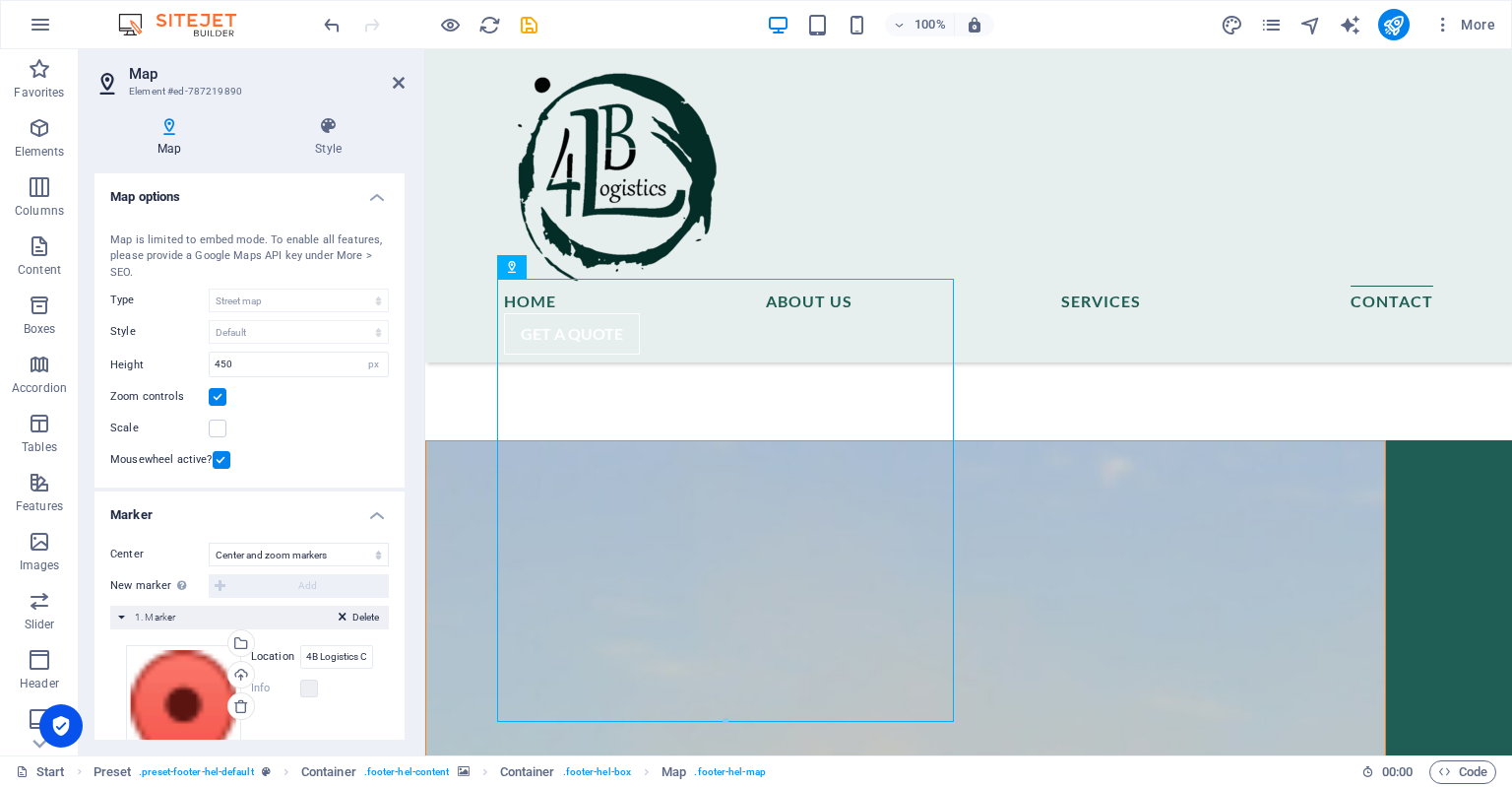 click at bounding box center (221, 460) 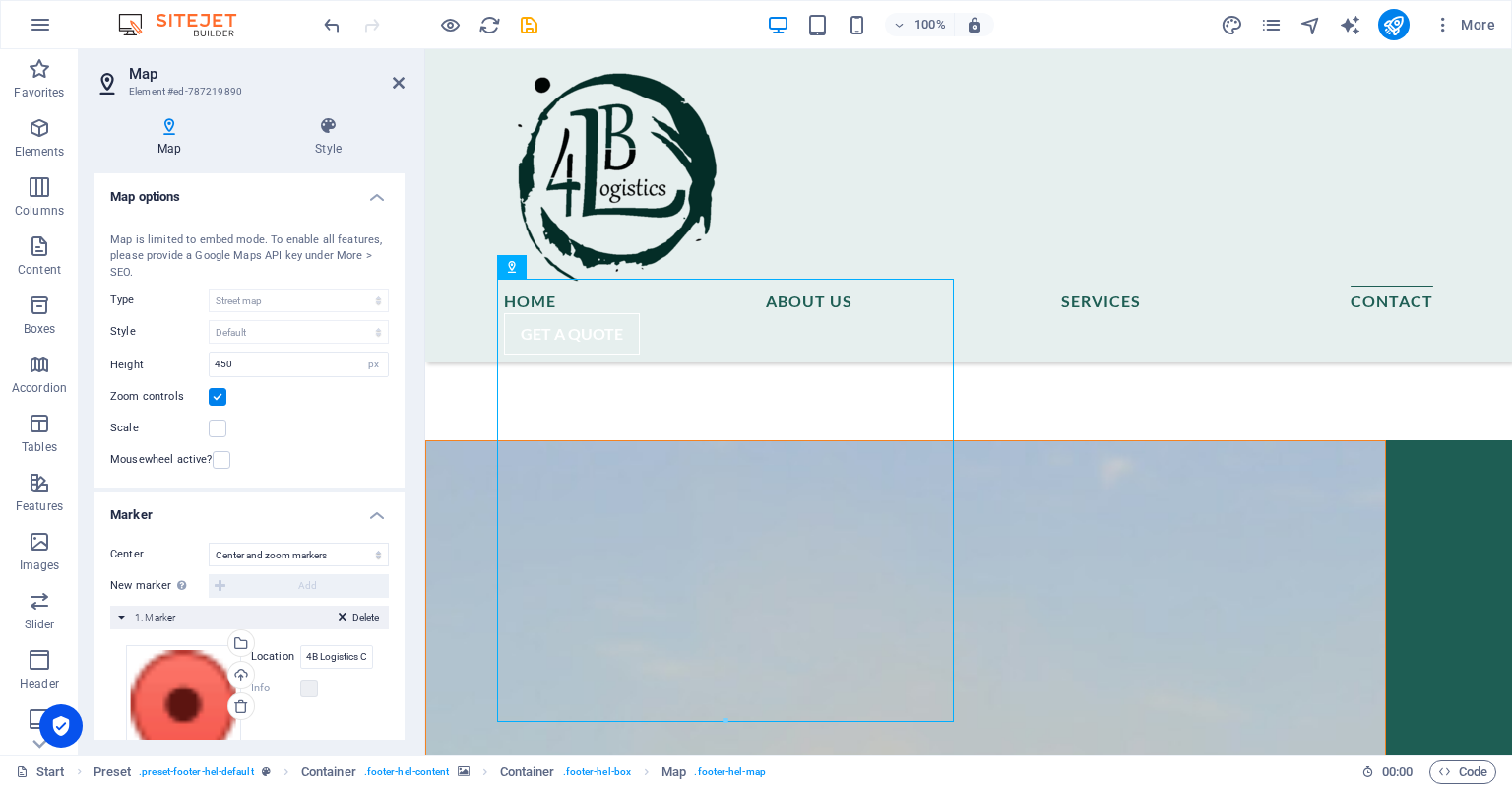 drag, startPoint x: 824, startPoint y: 339, endPoint x: 435, endPoint y: 472, distance: 411.10826 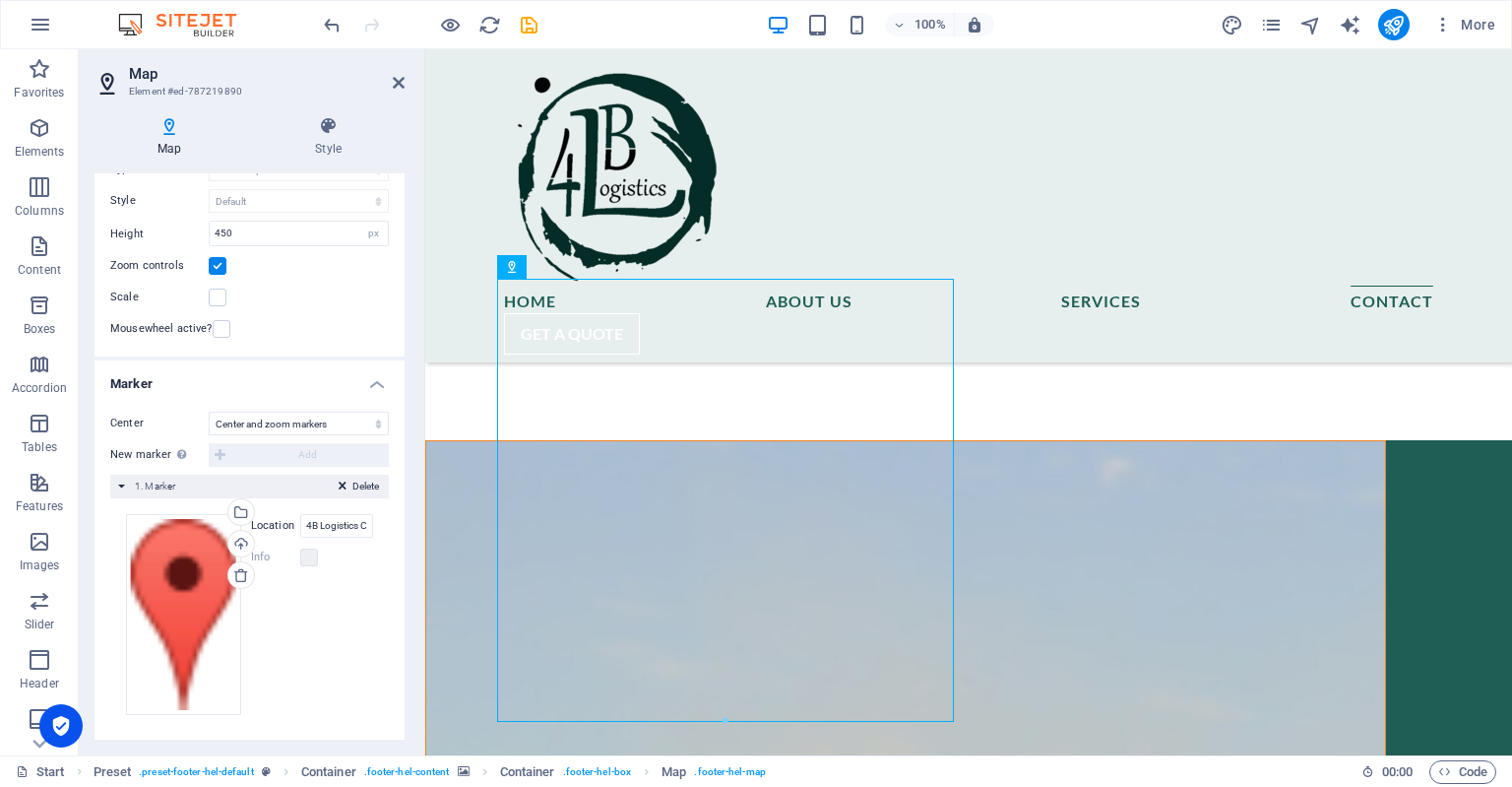 scroll, scrollTop: 134, scrollLeft: 0, axis: vertical 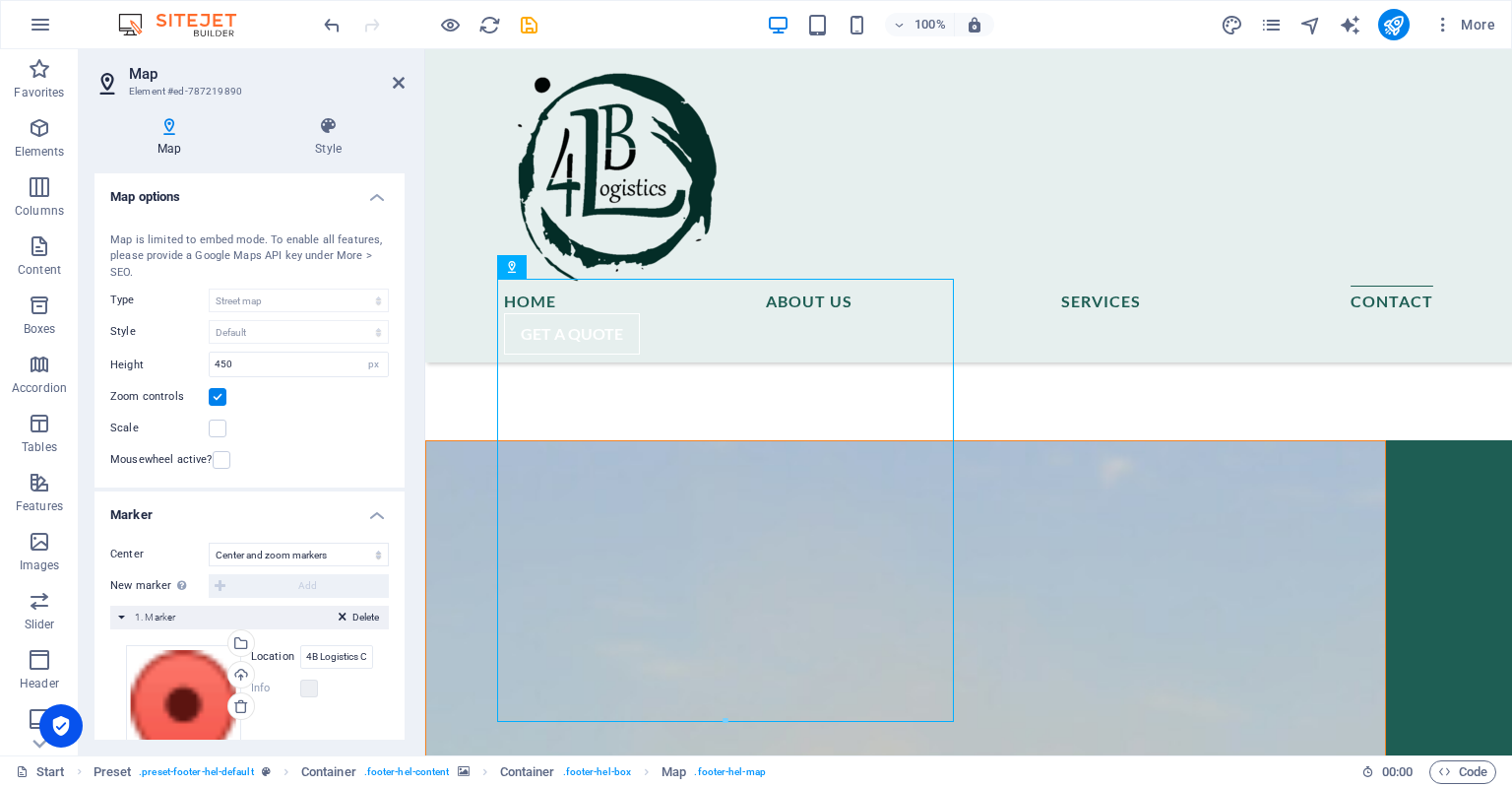 drag, startPoint x: 400, startPoint y: 626, endPoint x: 403, endPoint y: 754, distance: 128.0352 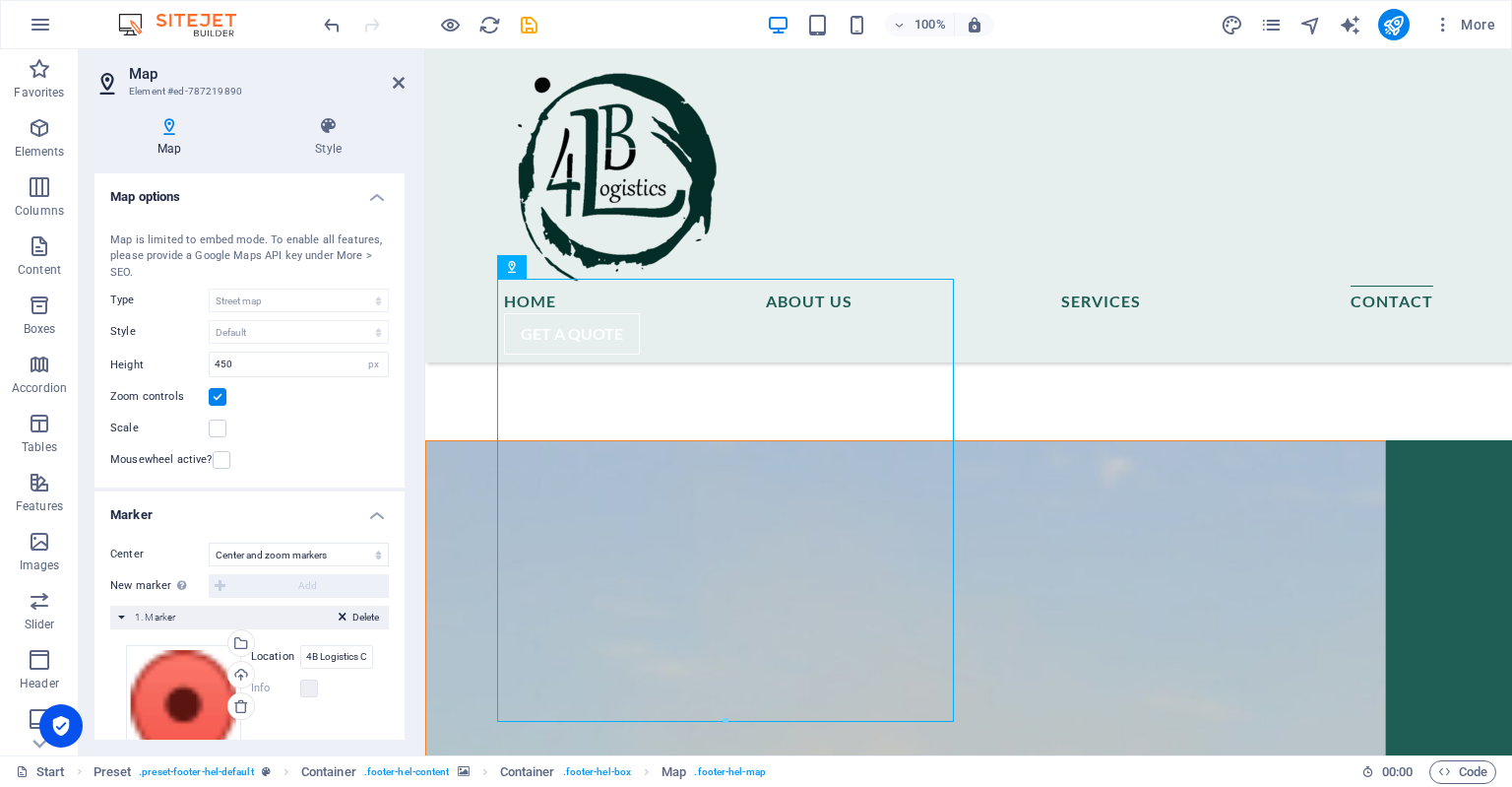 click on "Delete" at bounding box center (365, 618) 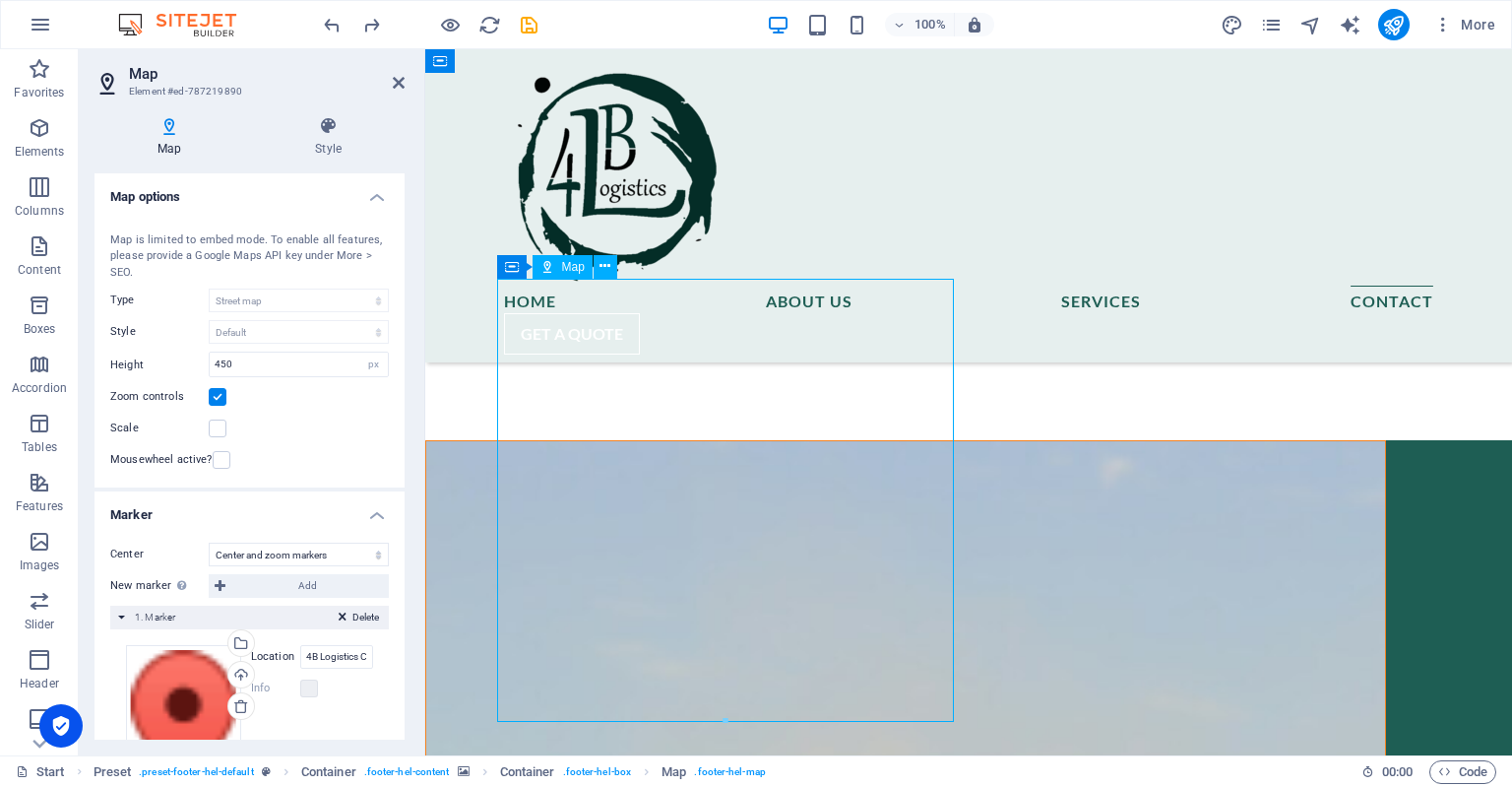 drag, startPoint x: 726, startPoint y: 514, endPoint x: 821, endPoint y: 531, distance: 96.50907 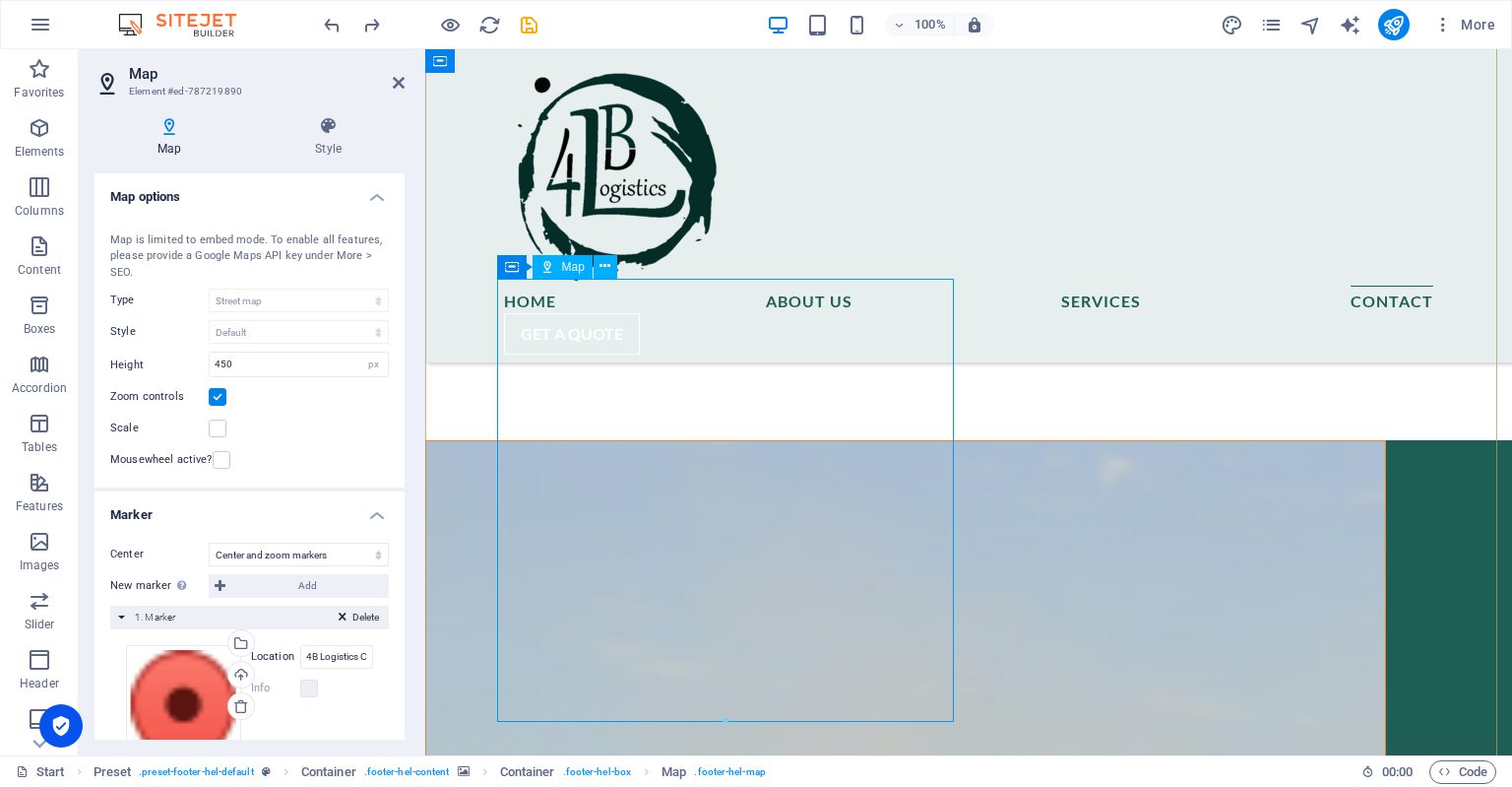 click at bounding box center (906, 12317) 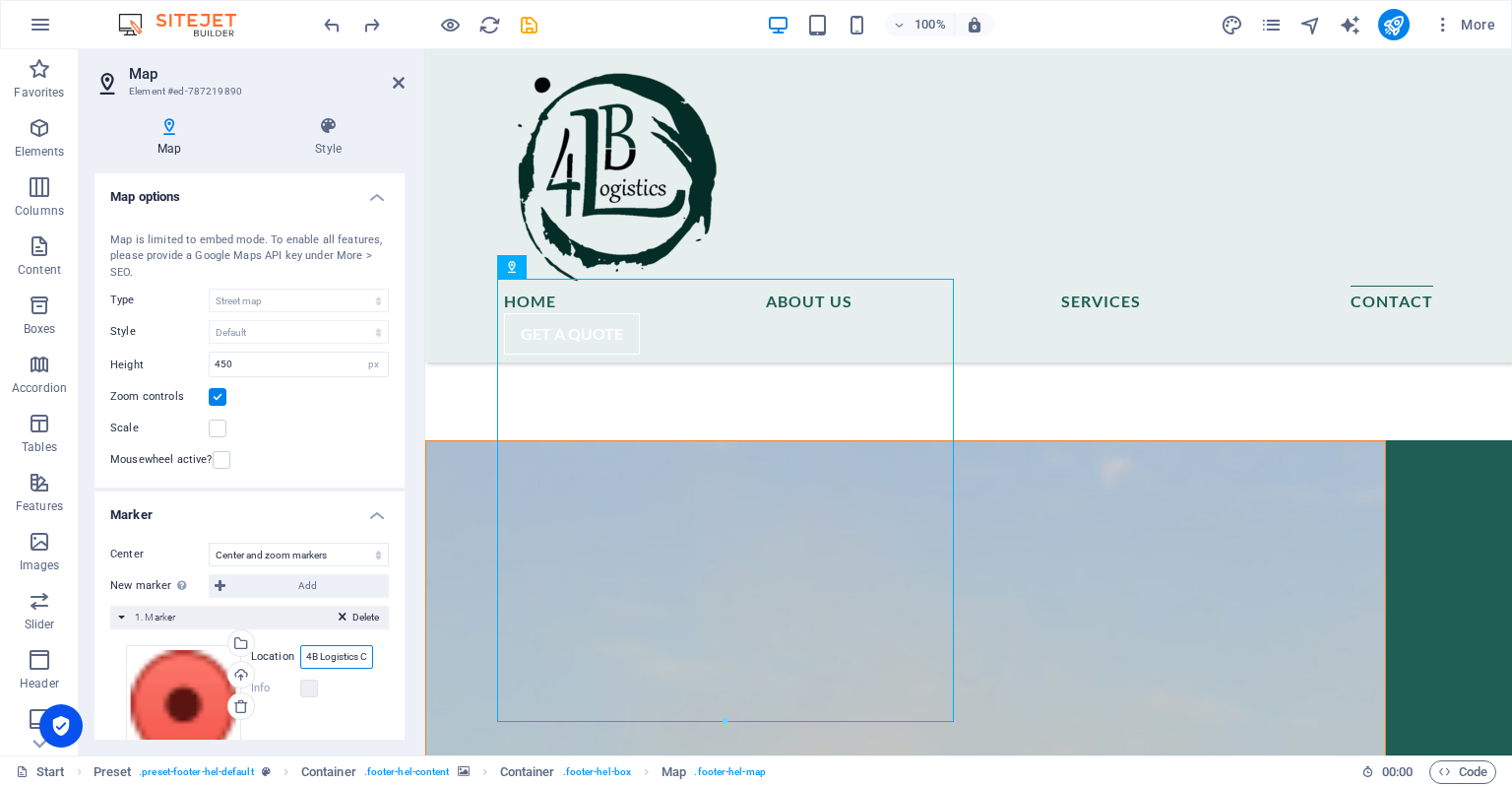click on "4B Logistics Co." at bounding box center [337, 657] 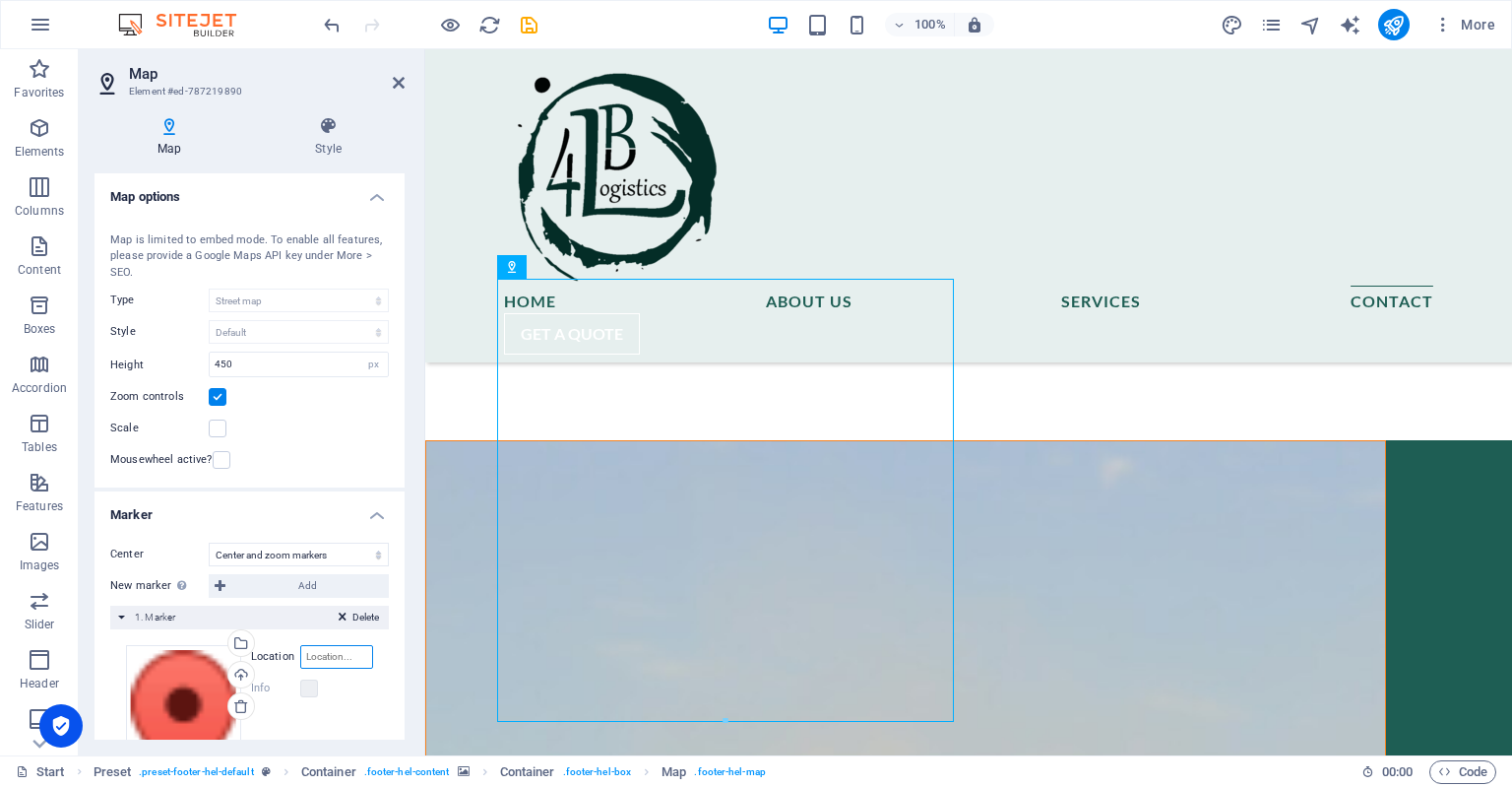 paste on "community - [GEOGRAPHIC_DATA] coty, [GEOGRAPHIC_DATA], district 12, [DATE], [GEOGRAPHIC_DATA]" 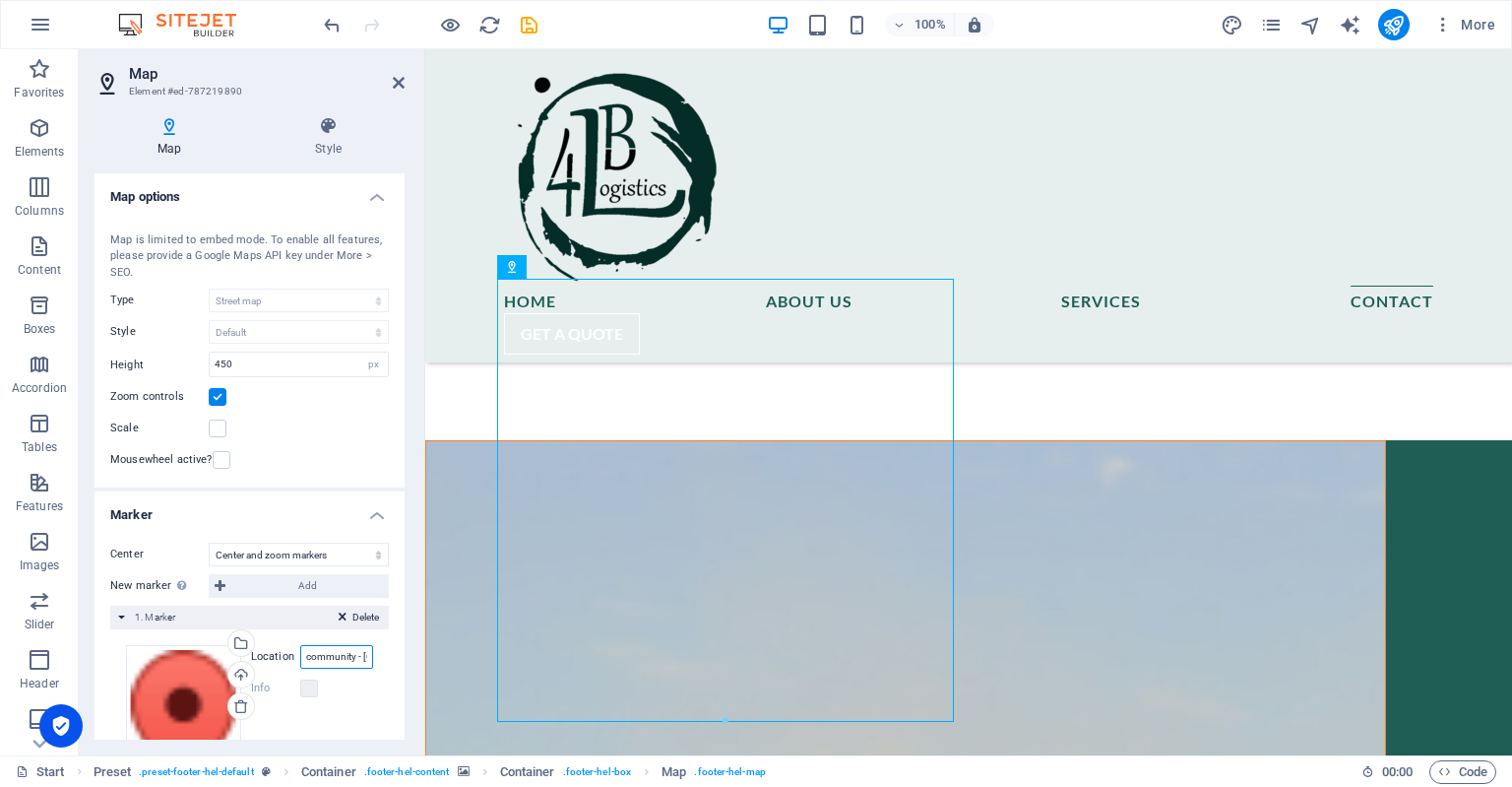 scroll, scrollTop: 0, scrollLeft: 299, axis: horizontal 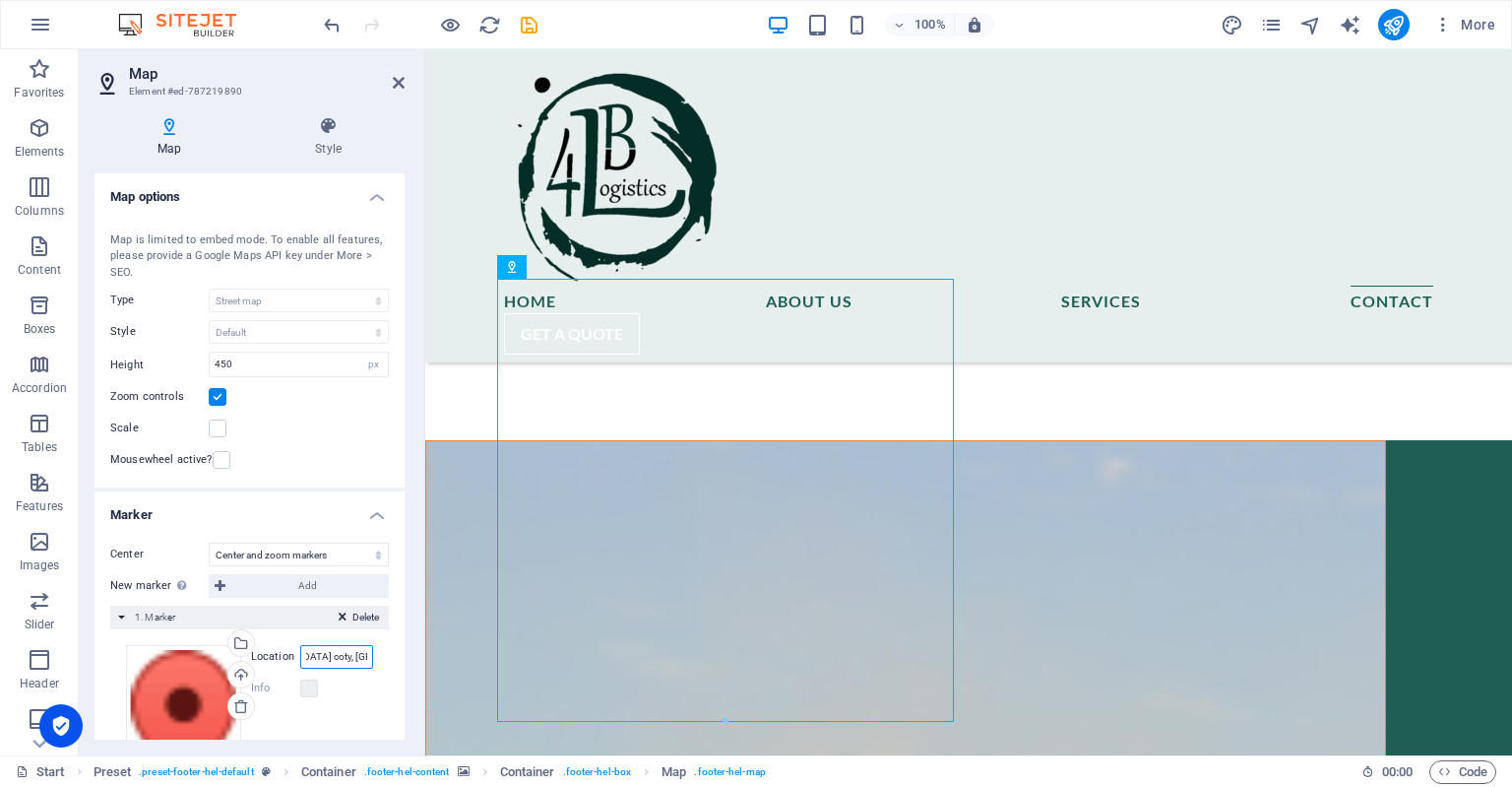 drag, startPoint x: 365, startPoint y: 659, endPoint x: 383, endPoint y: 651, distance: 19.697716 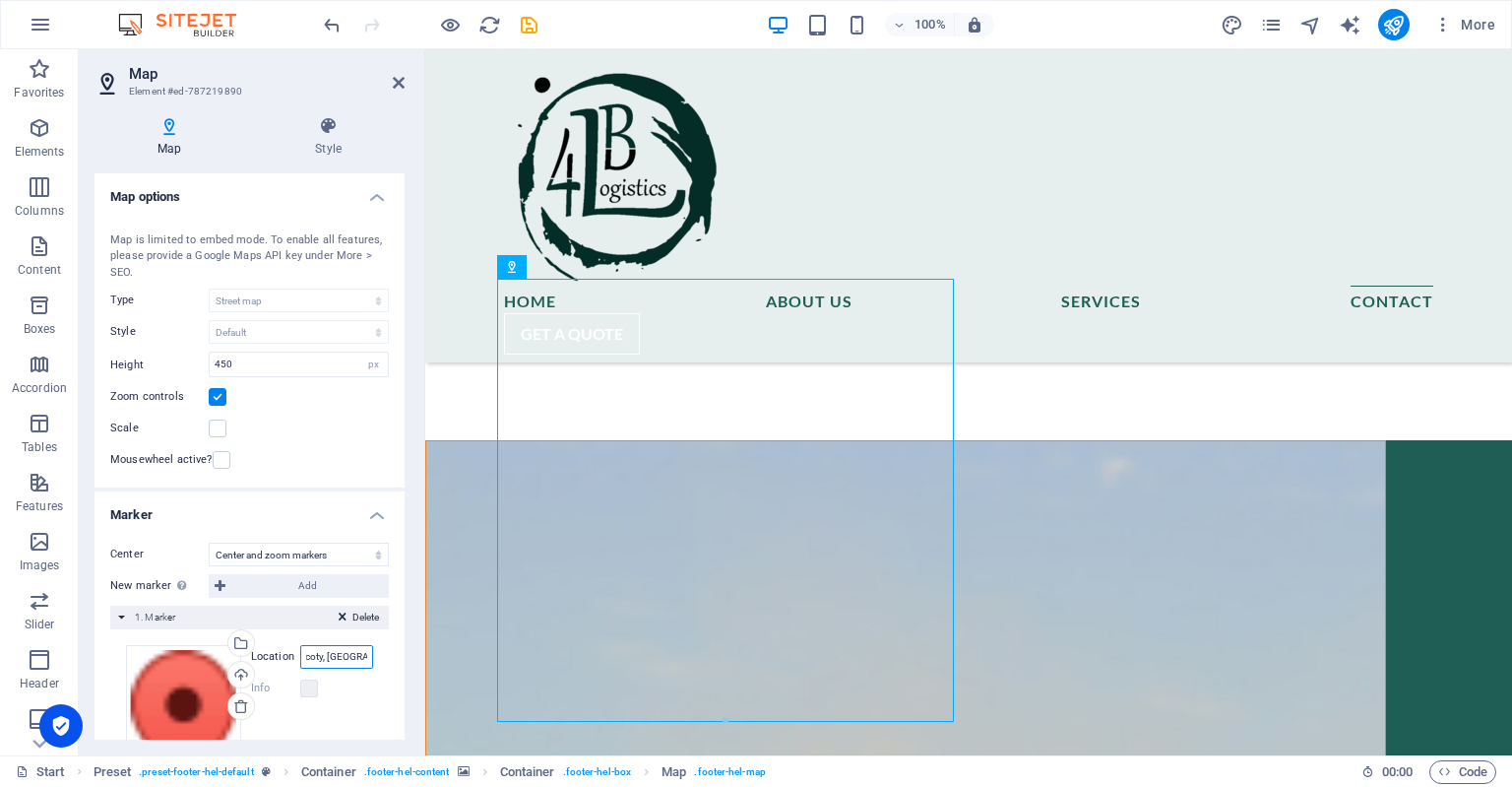 scroll, scrollTop: 0, scrollLeft: 299, axis: horizontal 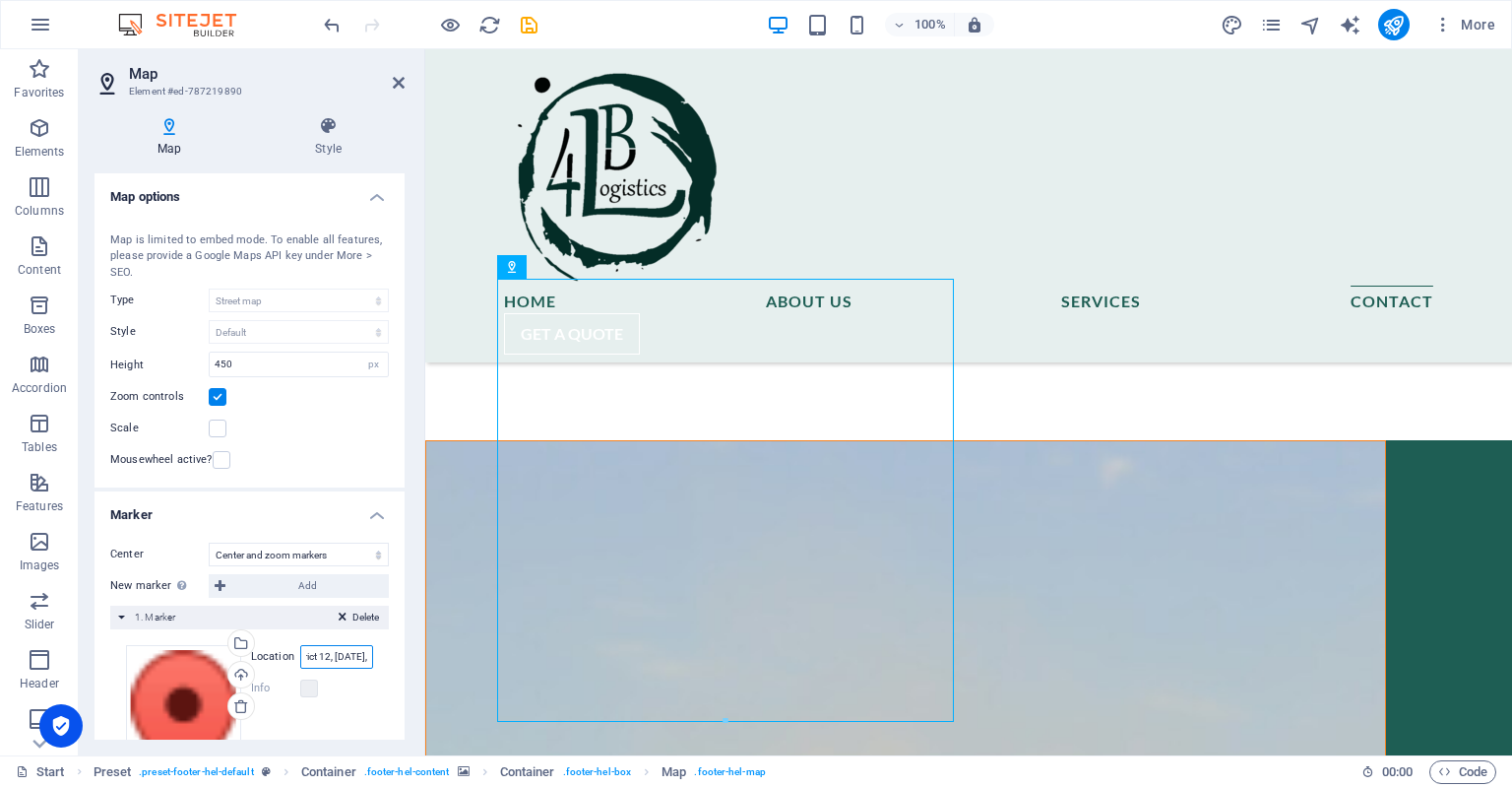 drag, startPoint x: 764, startPoint y: 708, endPoint x: 433, endPoint y: 673, distance: 332.84531 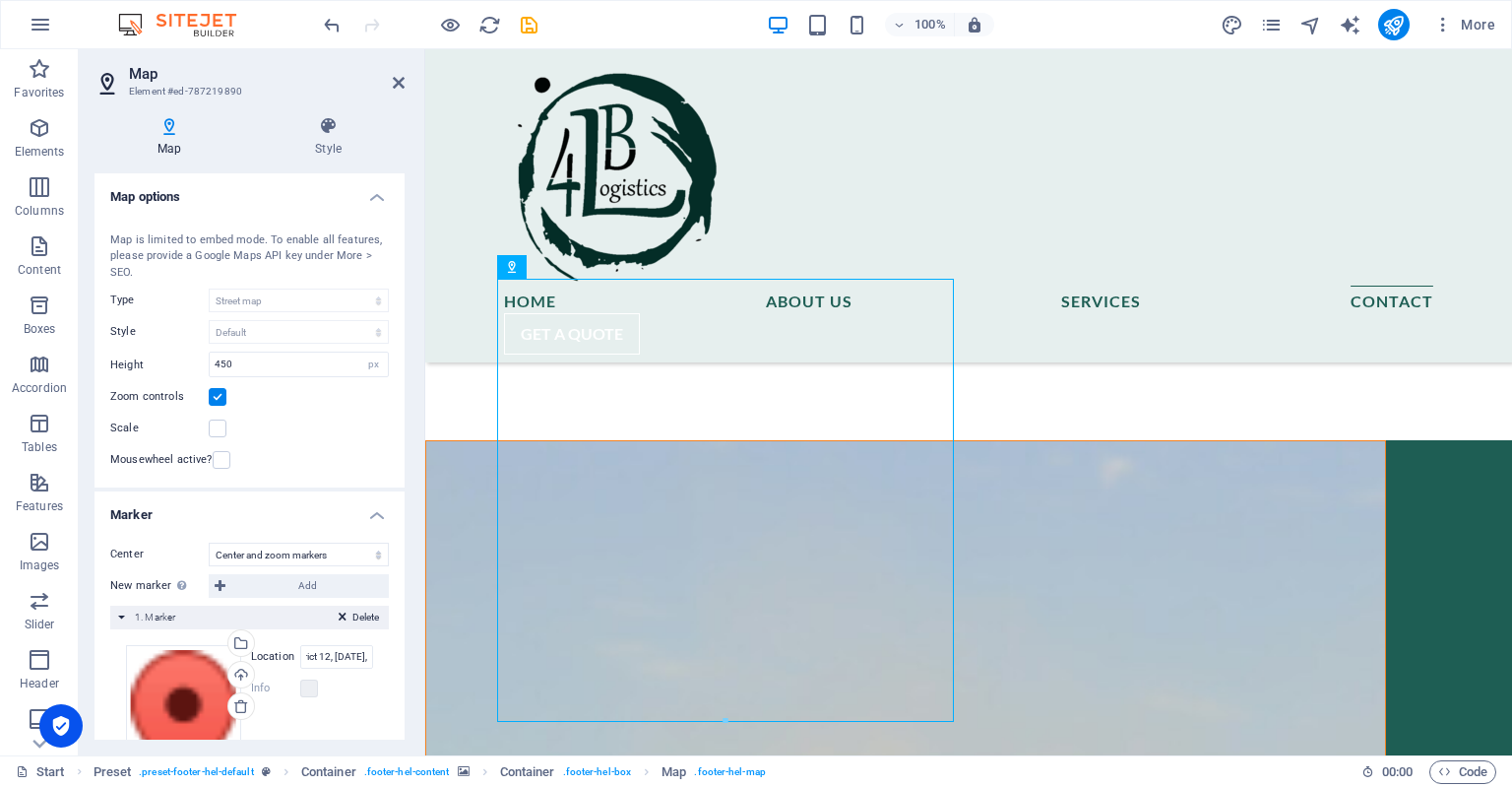 scroll, scrollTop: 0, scrollLeft: 0, axis: both 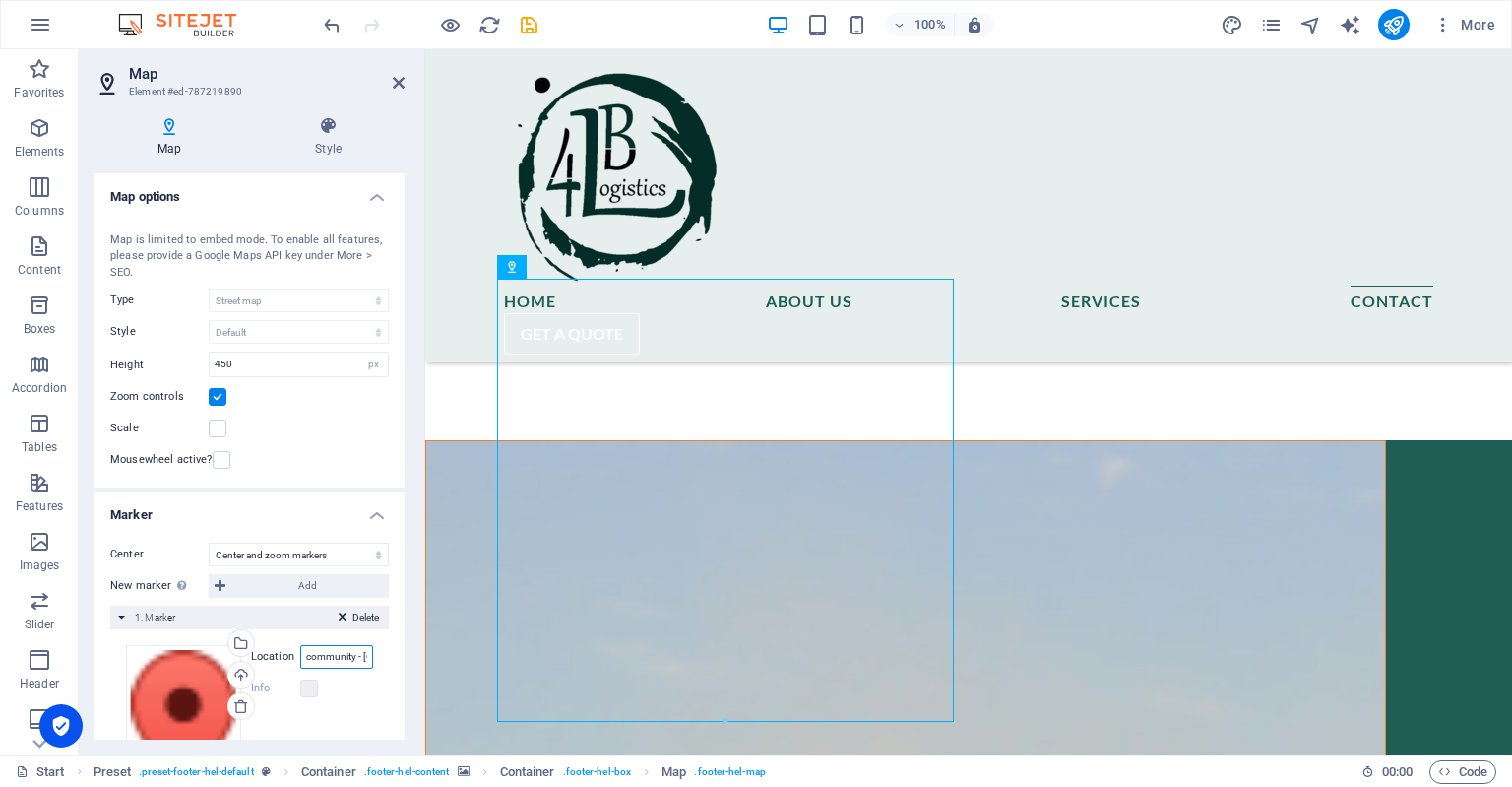 click on "community - [GEOGRAPHIC_DATA] coty, [GEOGRAPHIC_DATA], district 12, [DATE], [GEOGRAPHIC_DATA]" at bounding box center [337, 657] 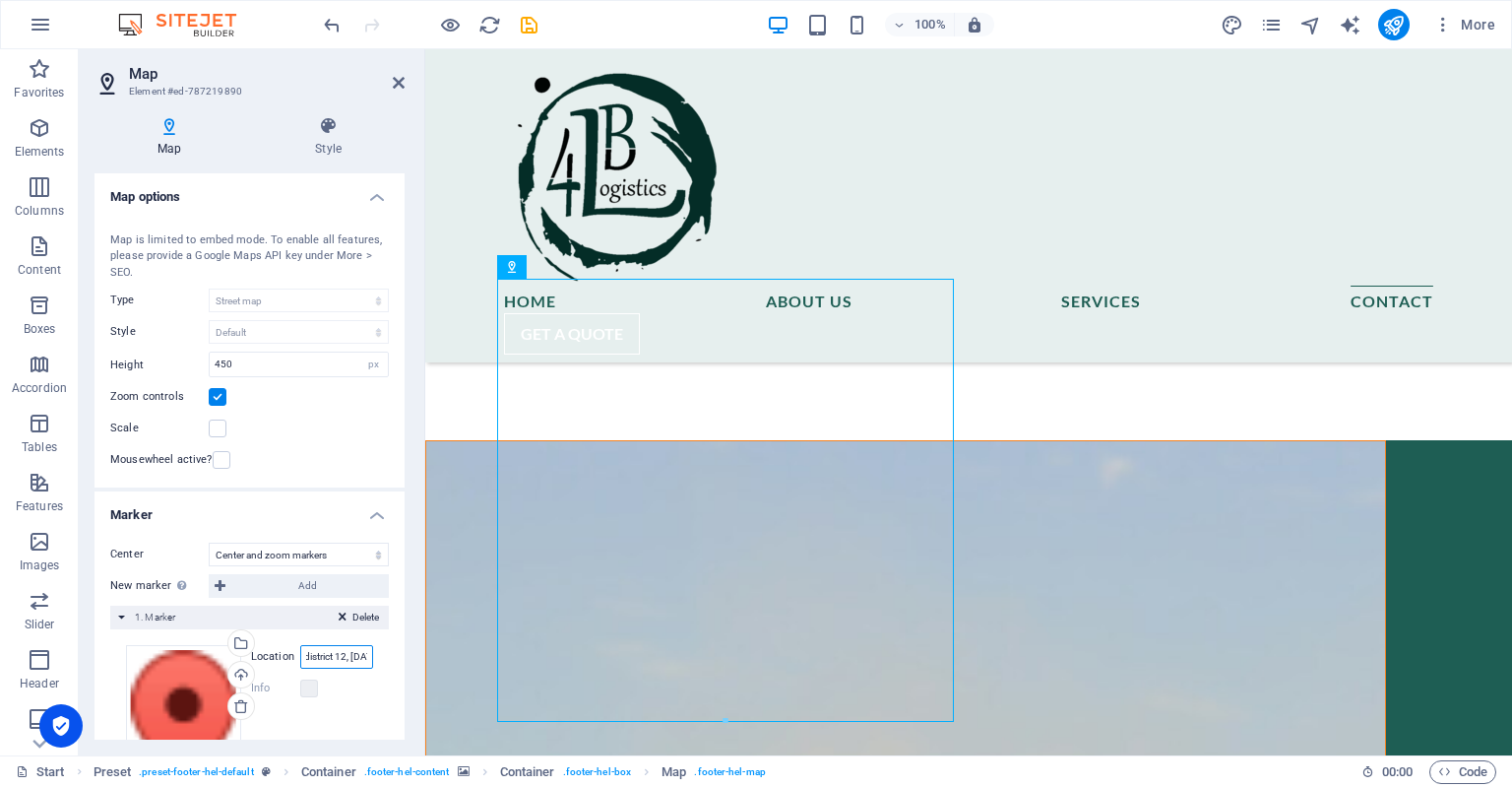 scroll, scrollTop: 0, scrollLeft: 299, axis: horizontal 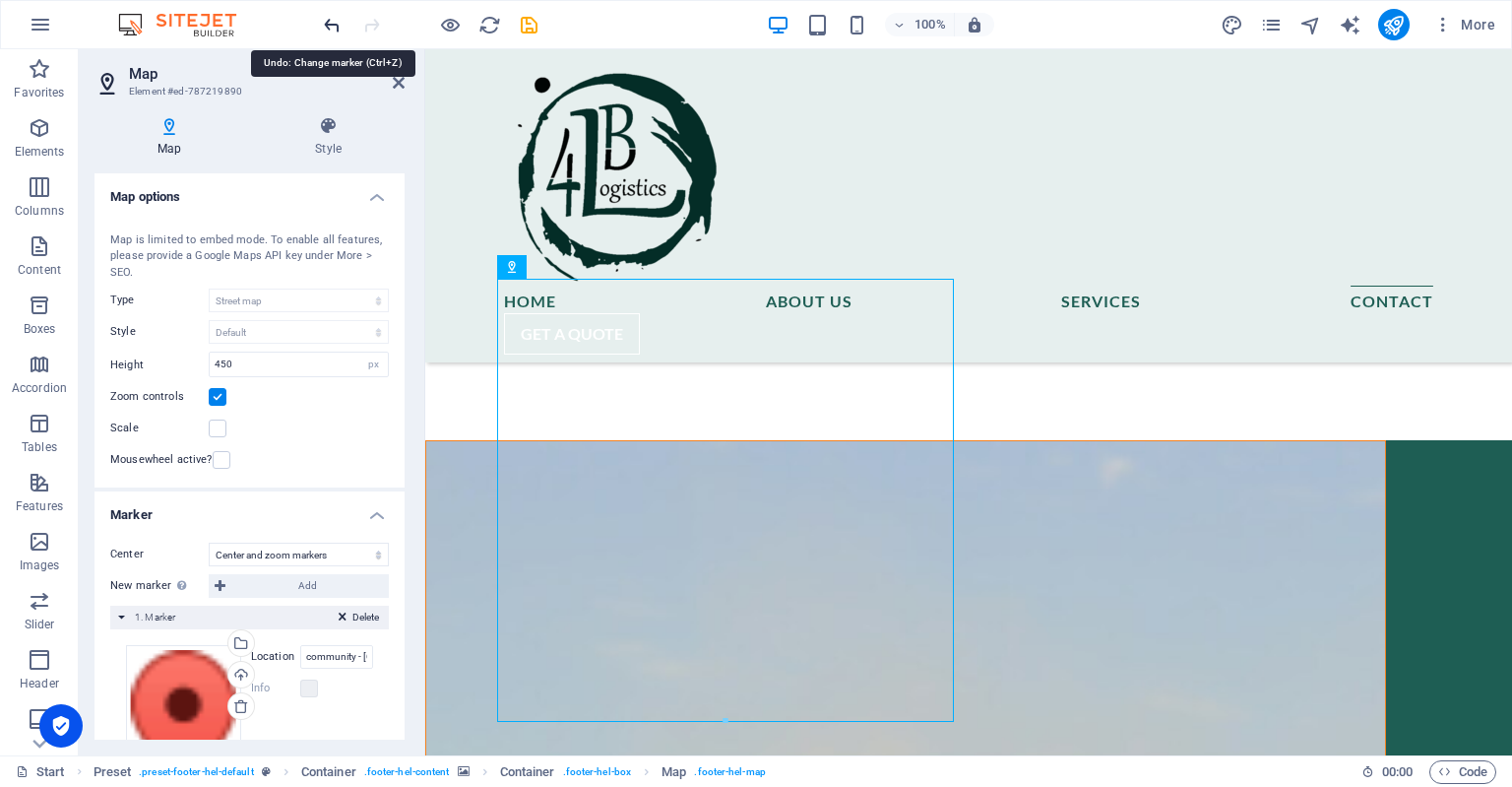 click at bounding box center [332, 25] 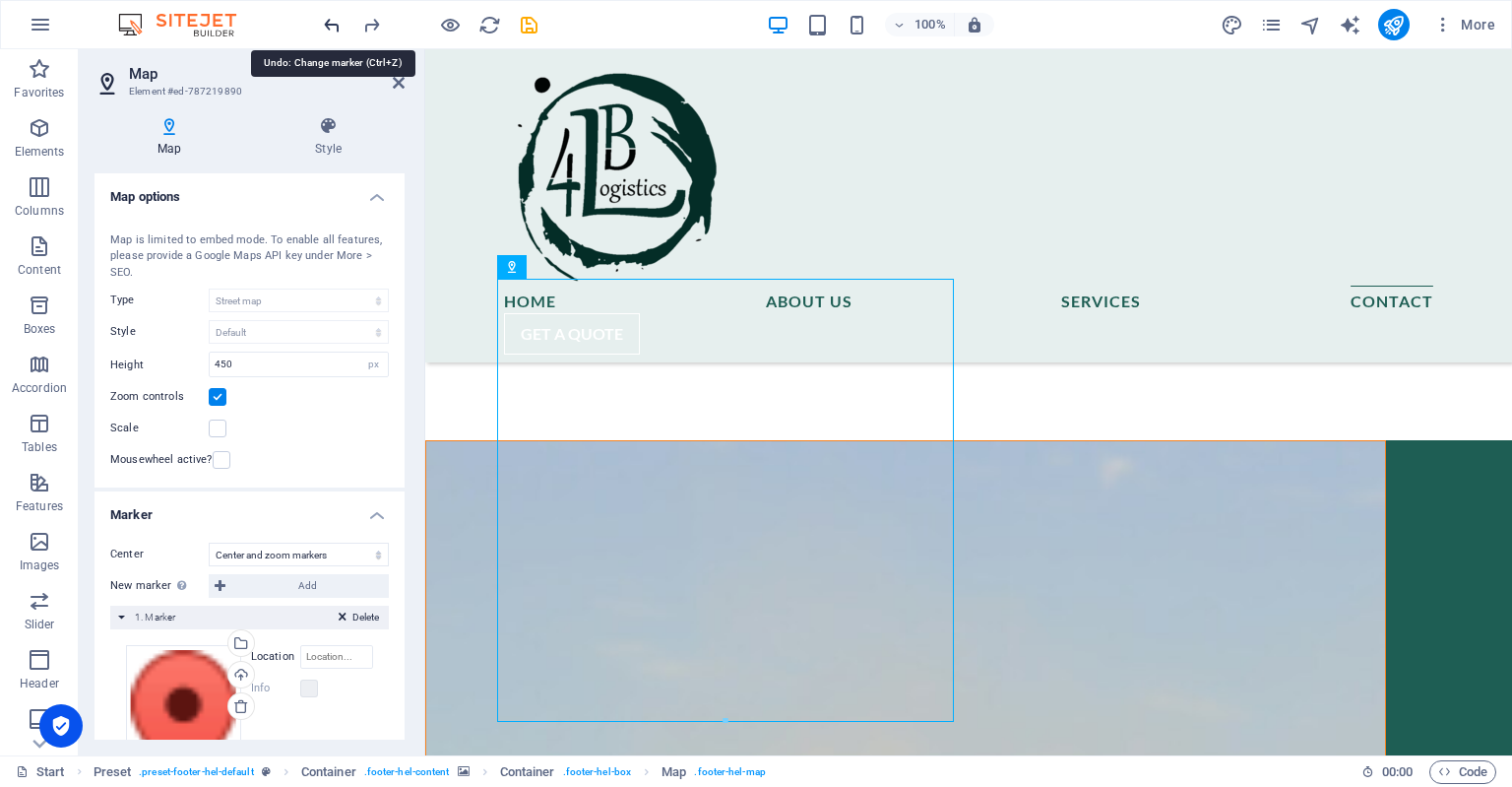 click at bounding box center (332, 25) 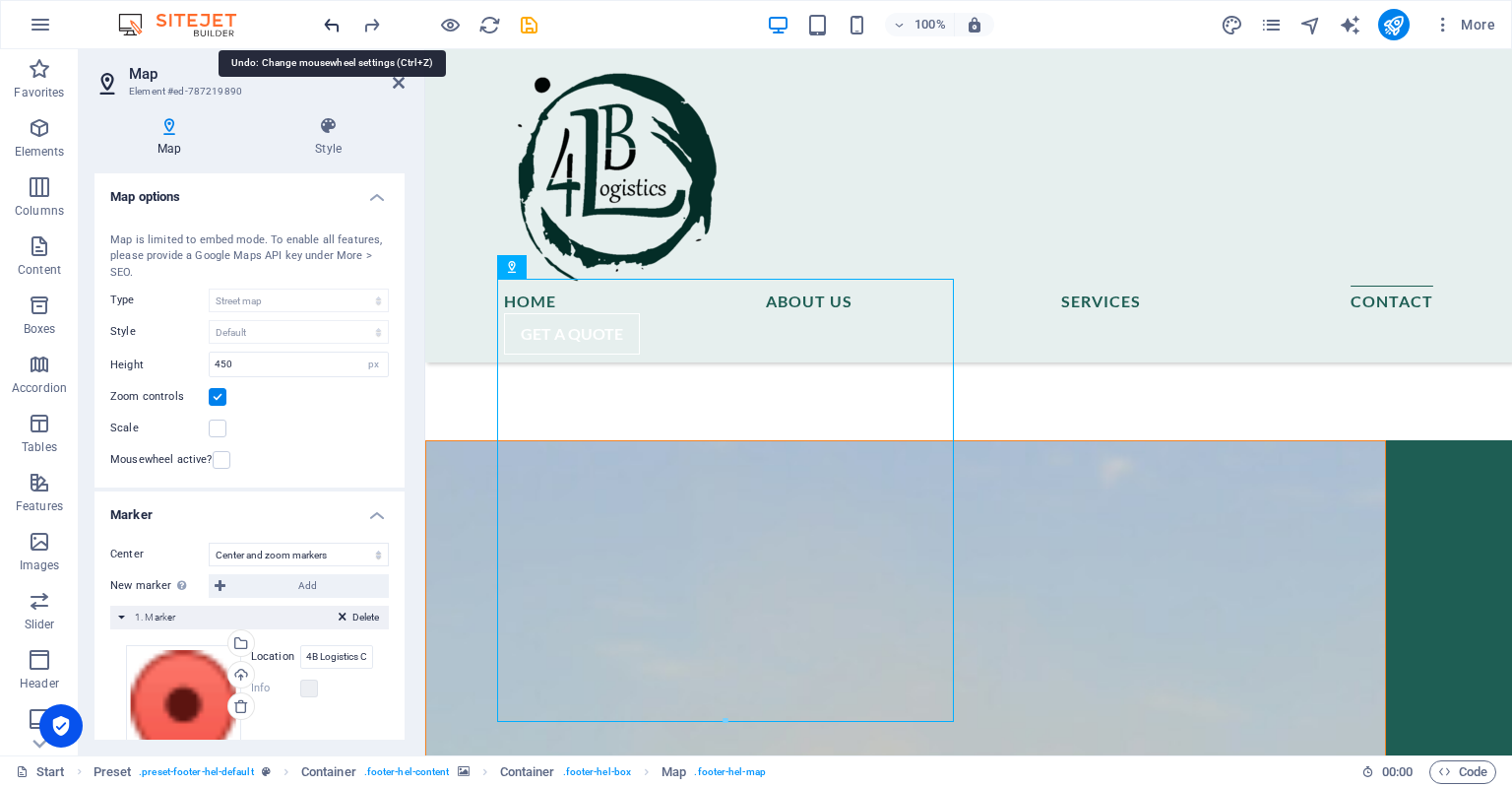 click at bounding box center [332, 25] 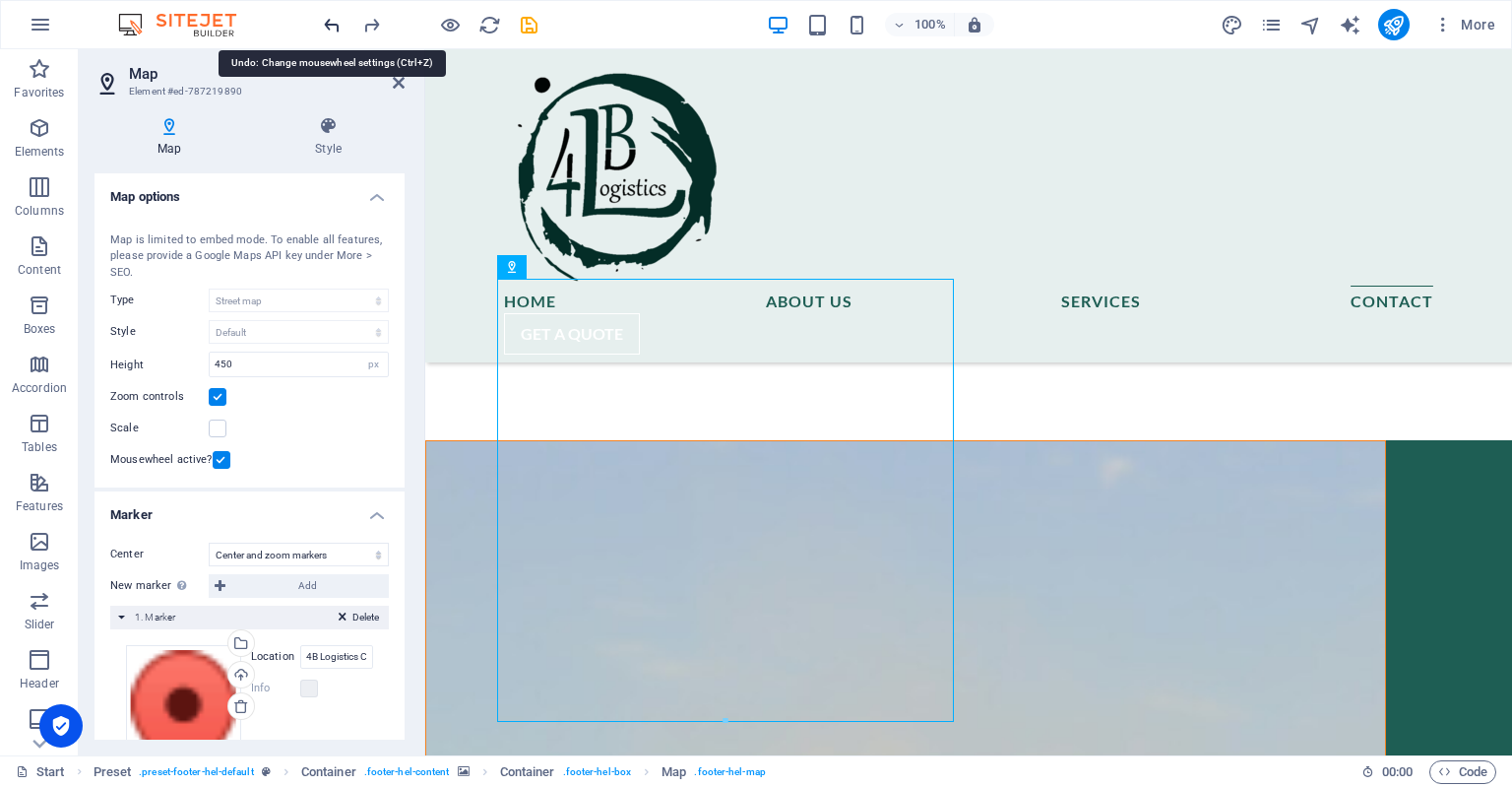click at bounding box center (332, 25) 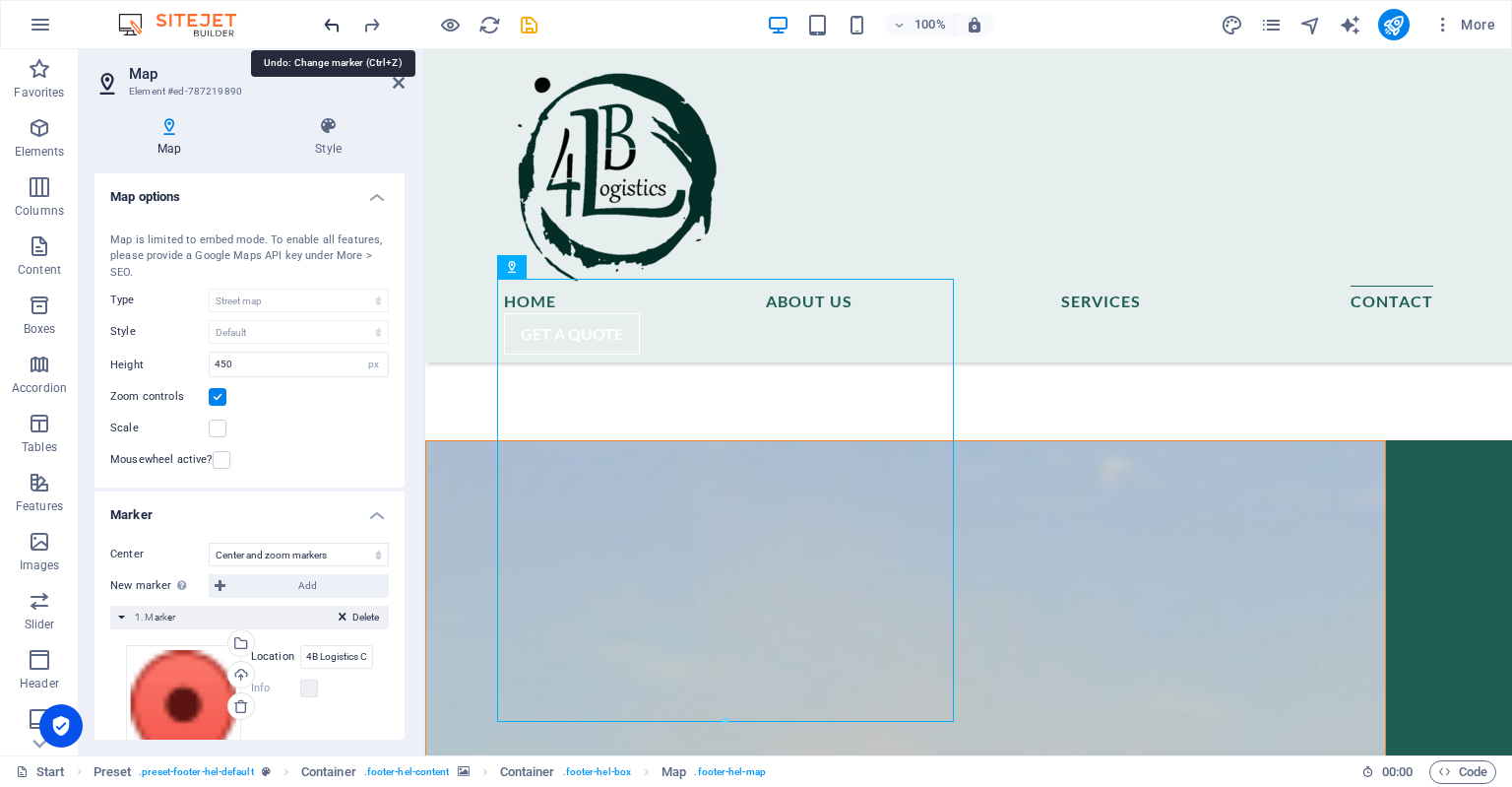 click at bounding box center [332, 25] 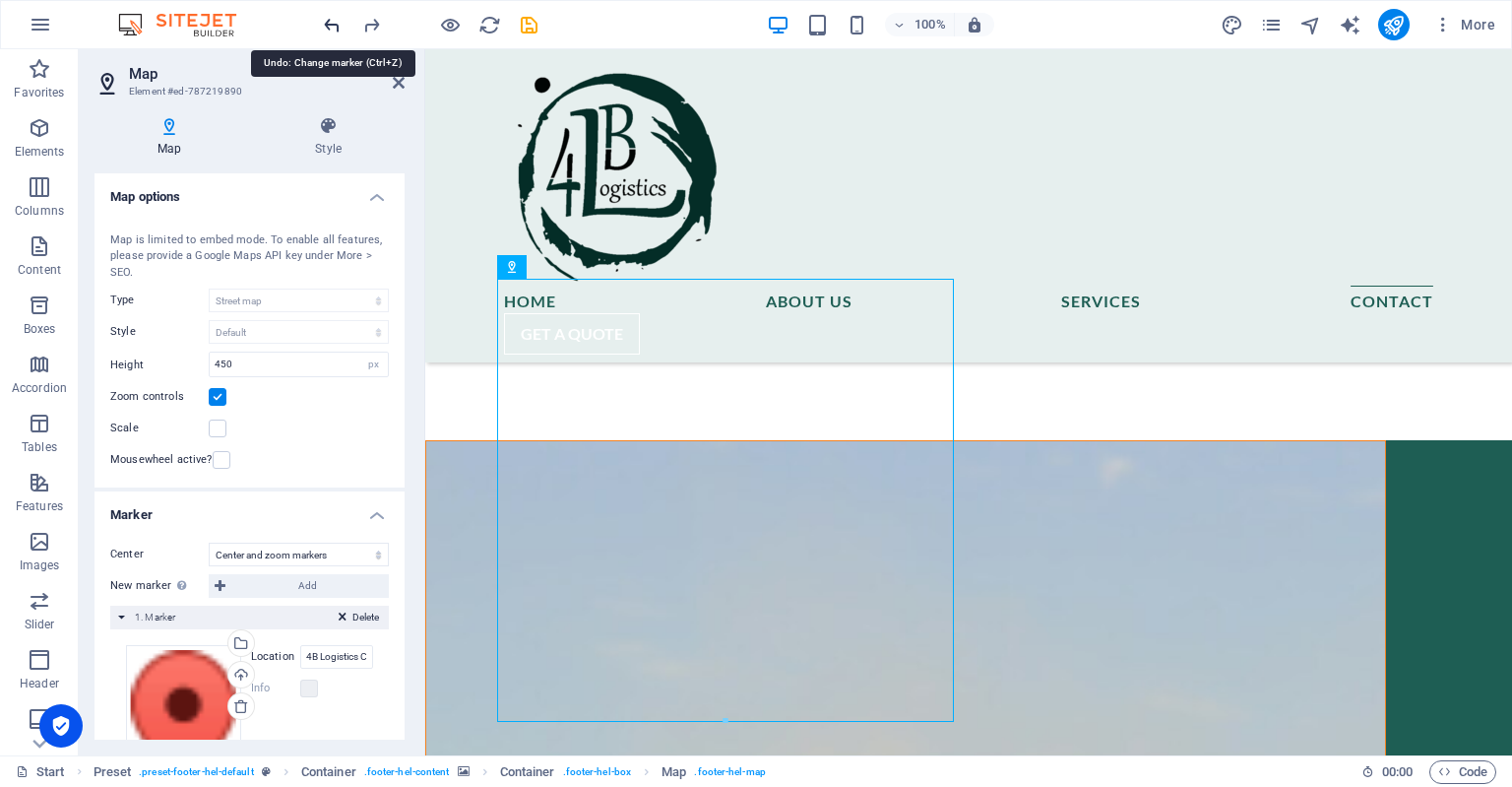 click at bounding box center [332, 25] 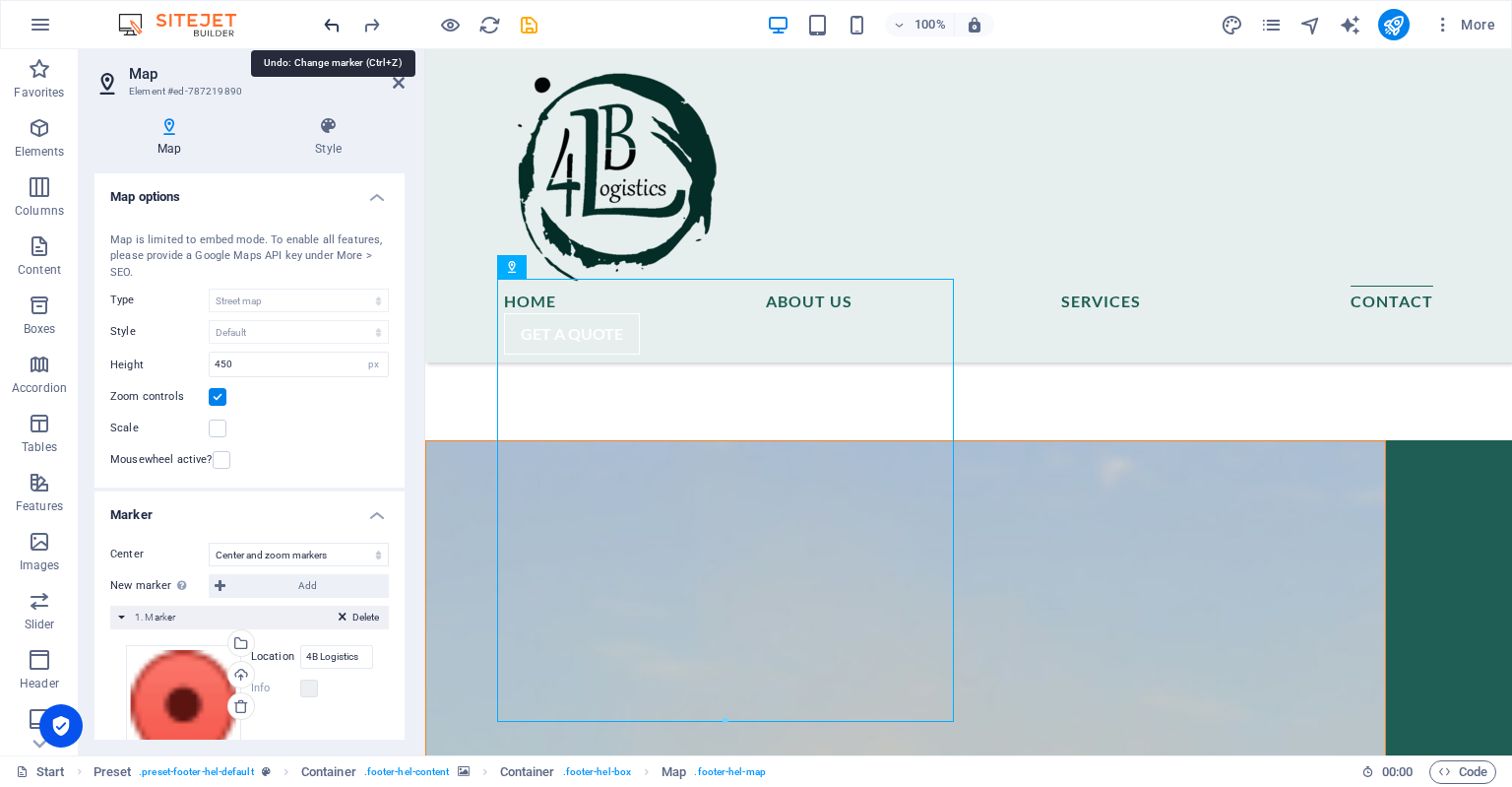 click at bounding box center (332, 25) 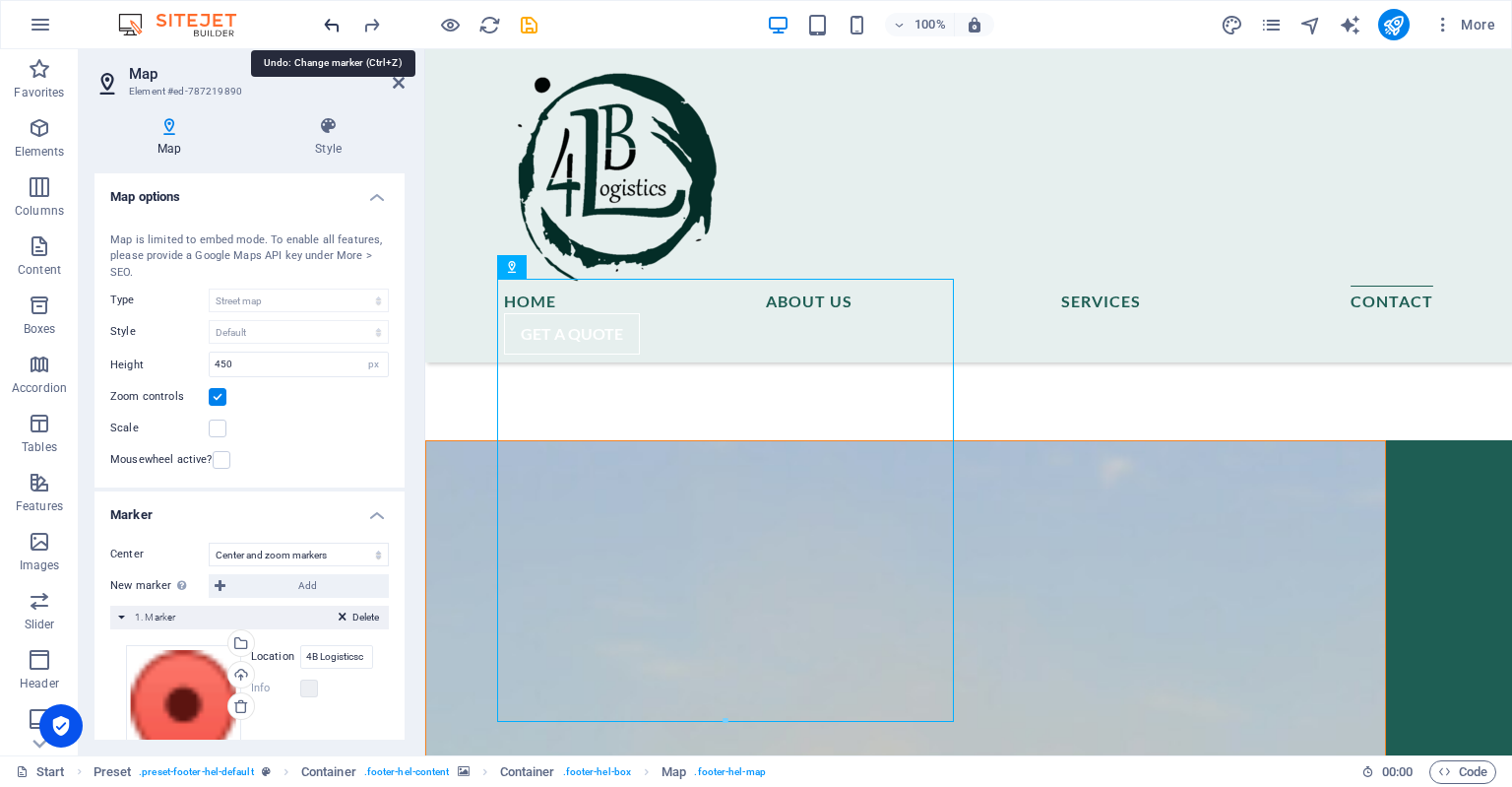 click at bounding box center (332, 25) 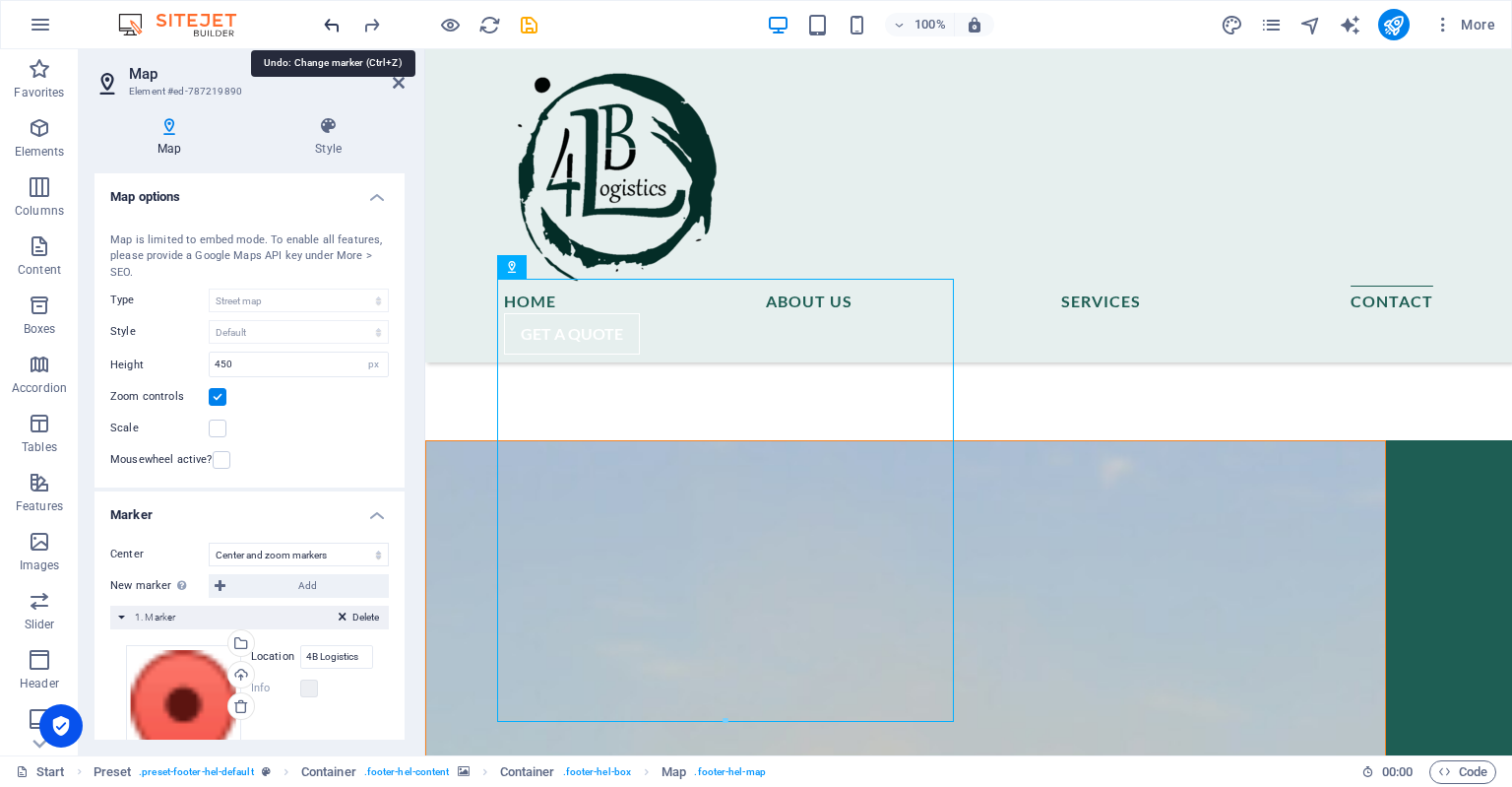 click at bounding box center (332, 25) 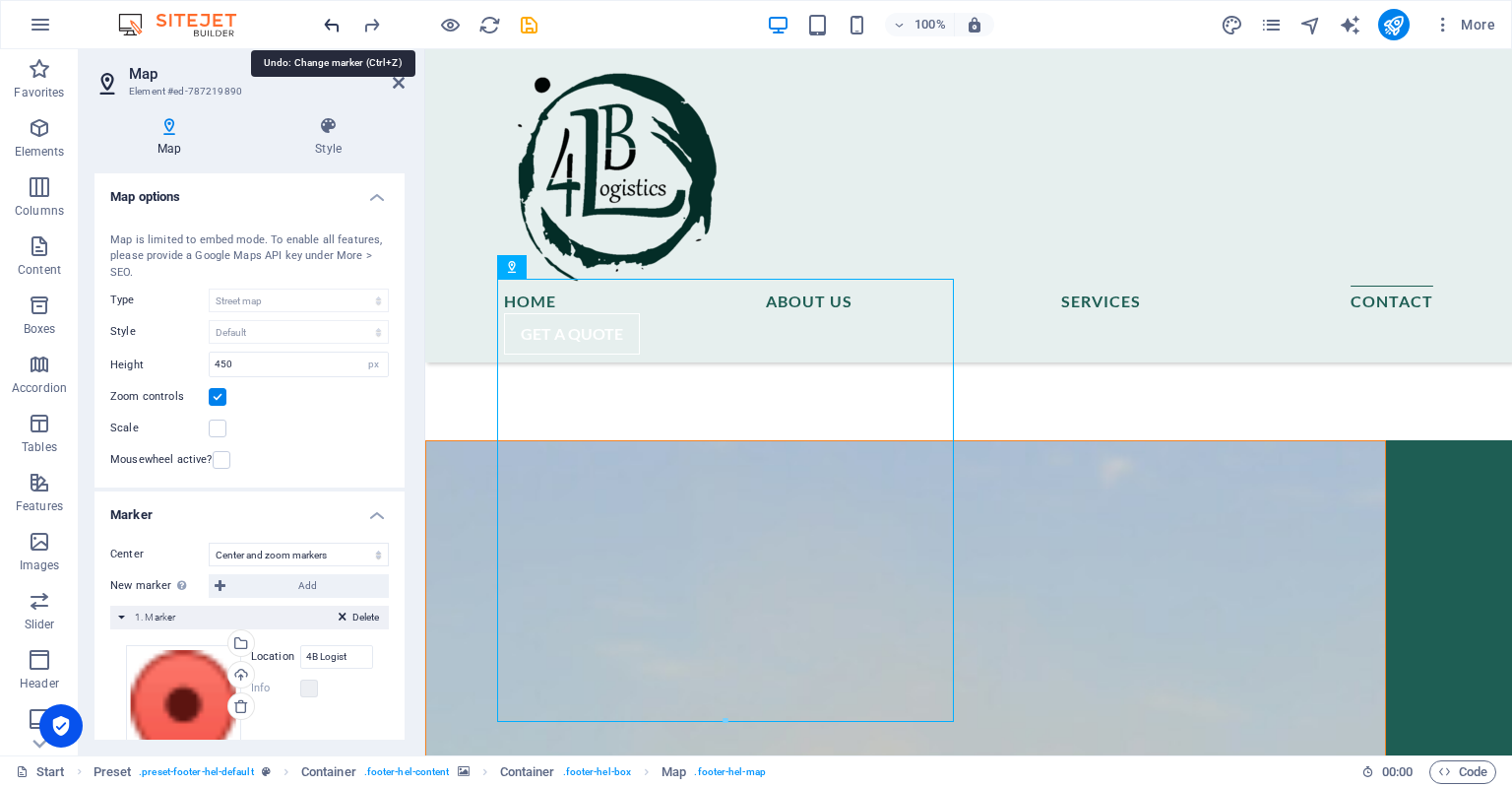 click at bounding box center [332, 25] 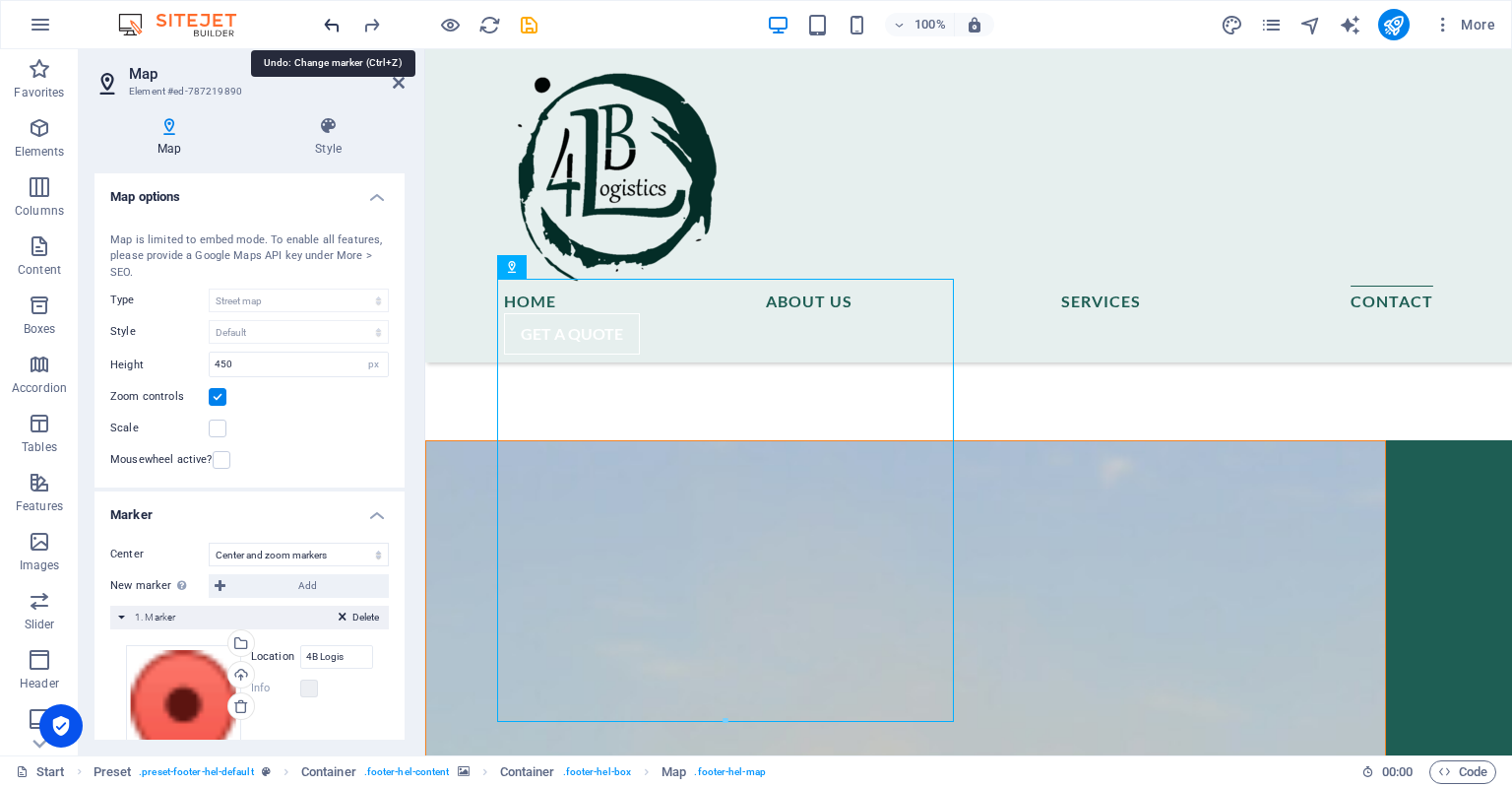 click at bounding box center [332, 25] 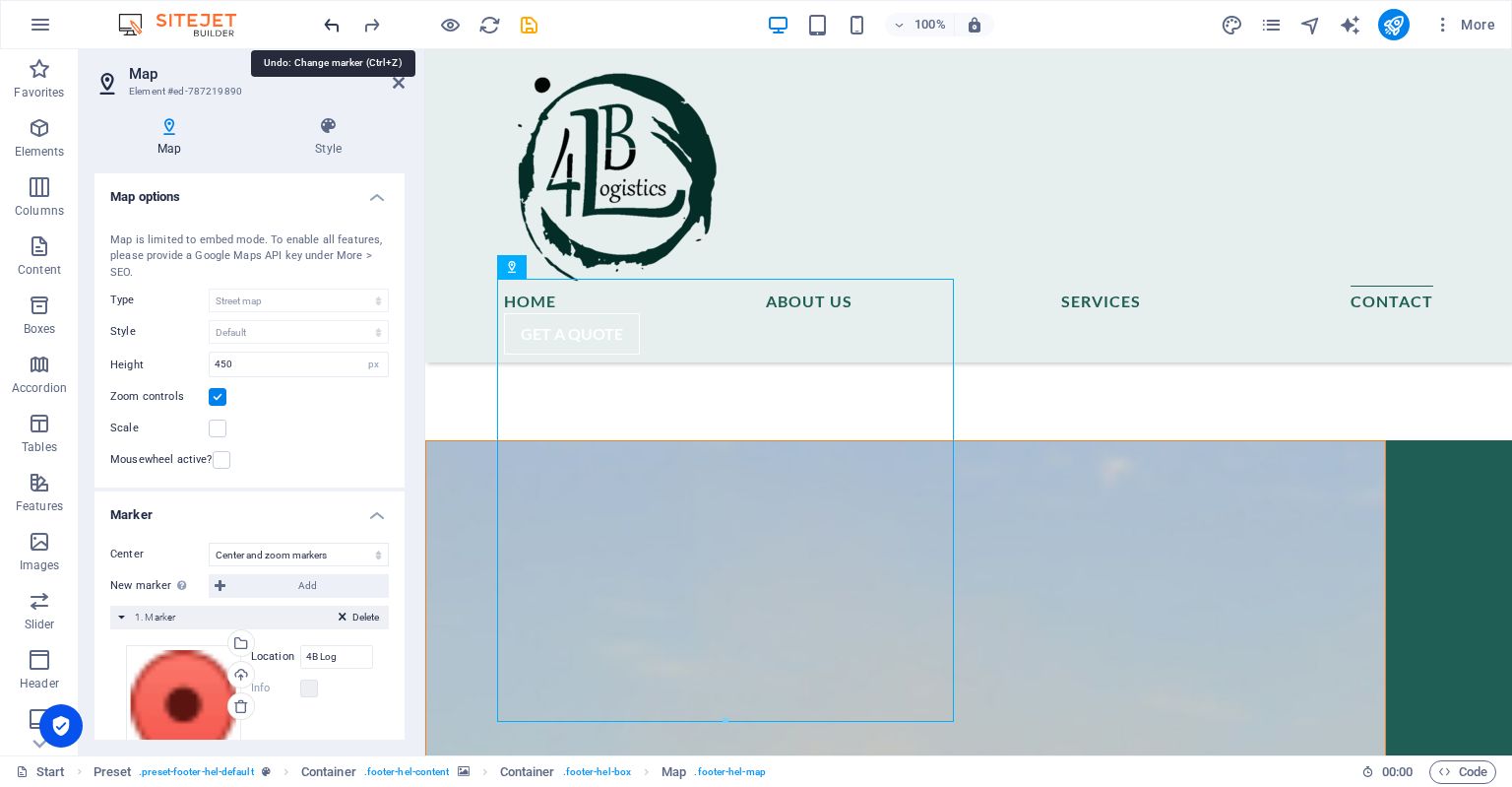 click at bounding box center [332, 25] 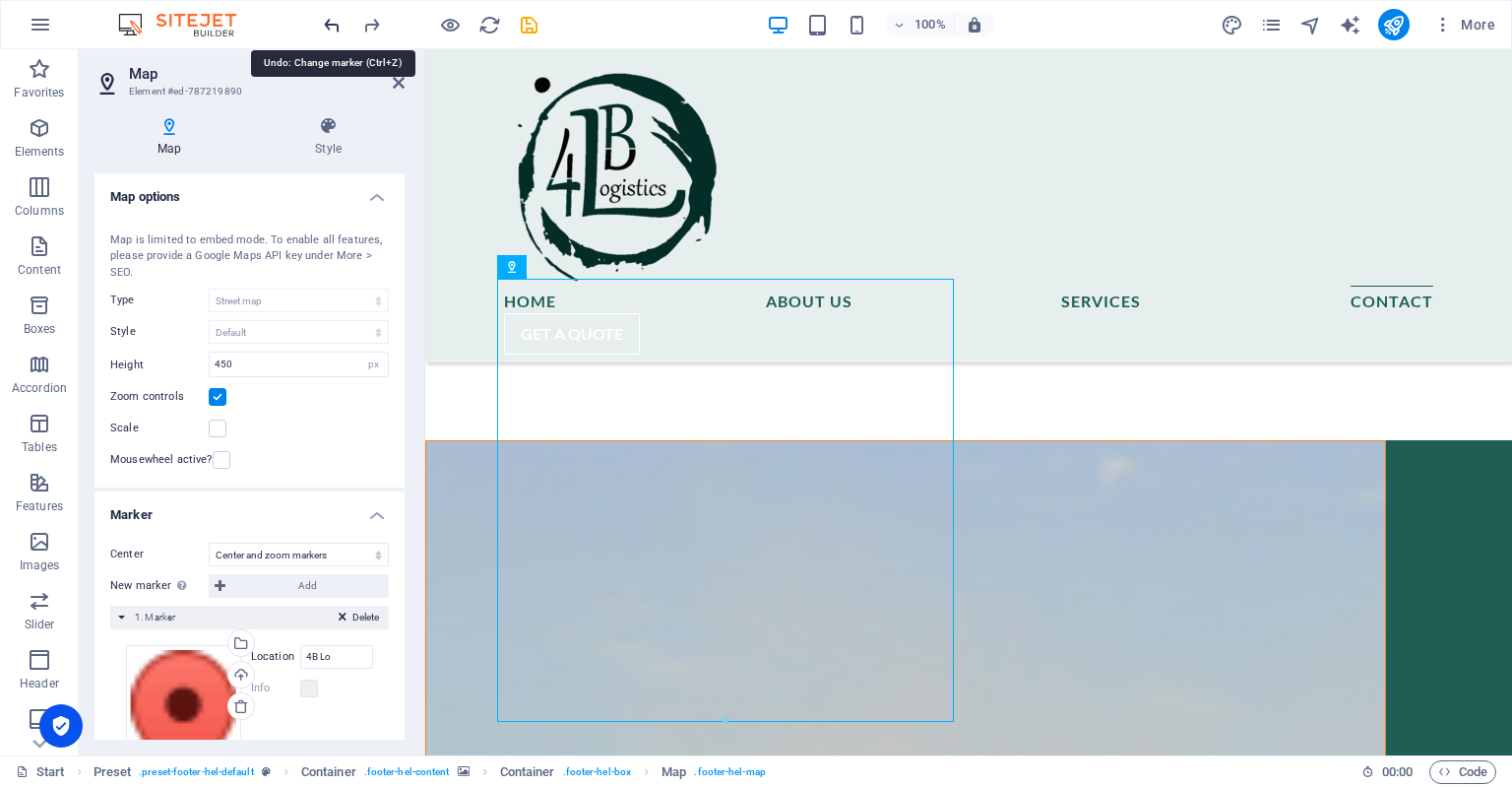 click at bounding box center (332, 25) 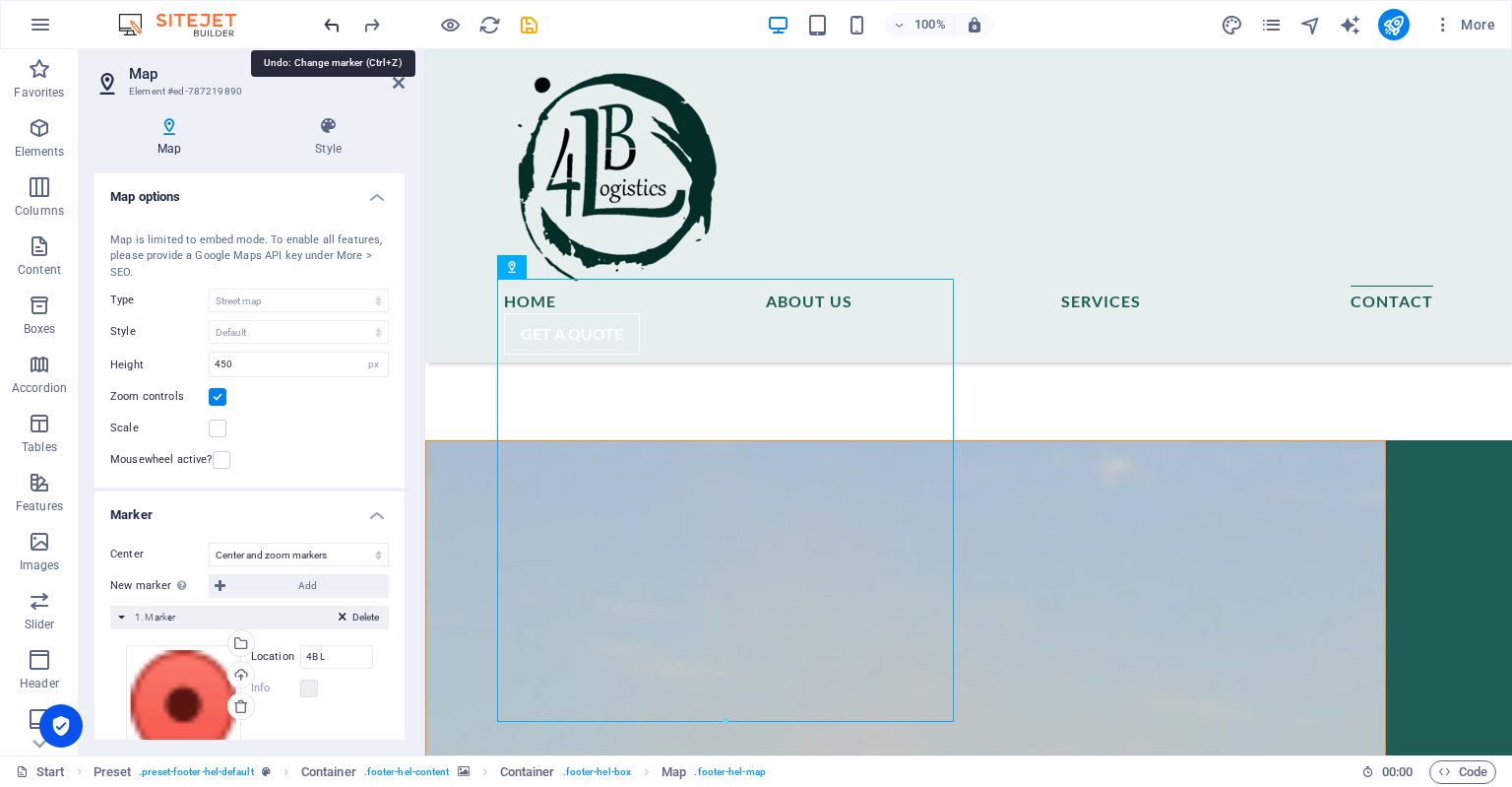 click at bounding box center [332, 25] 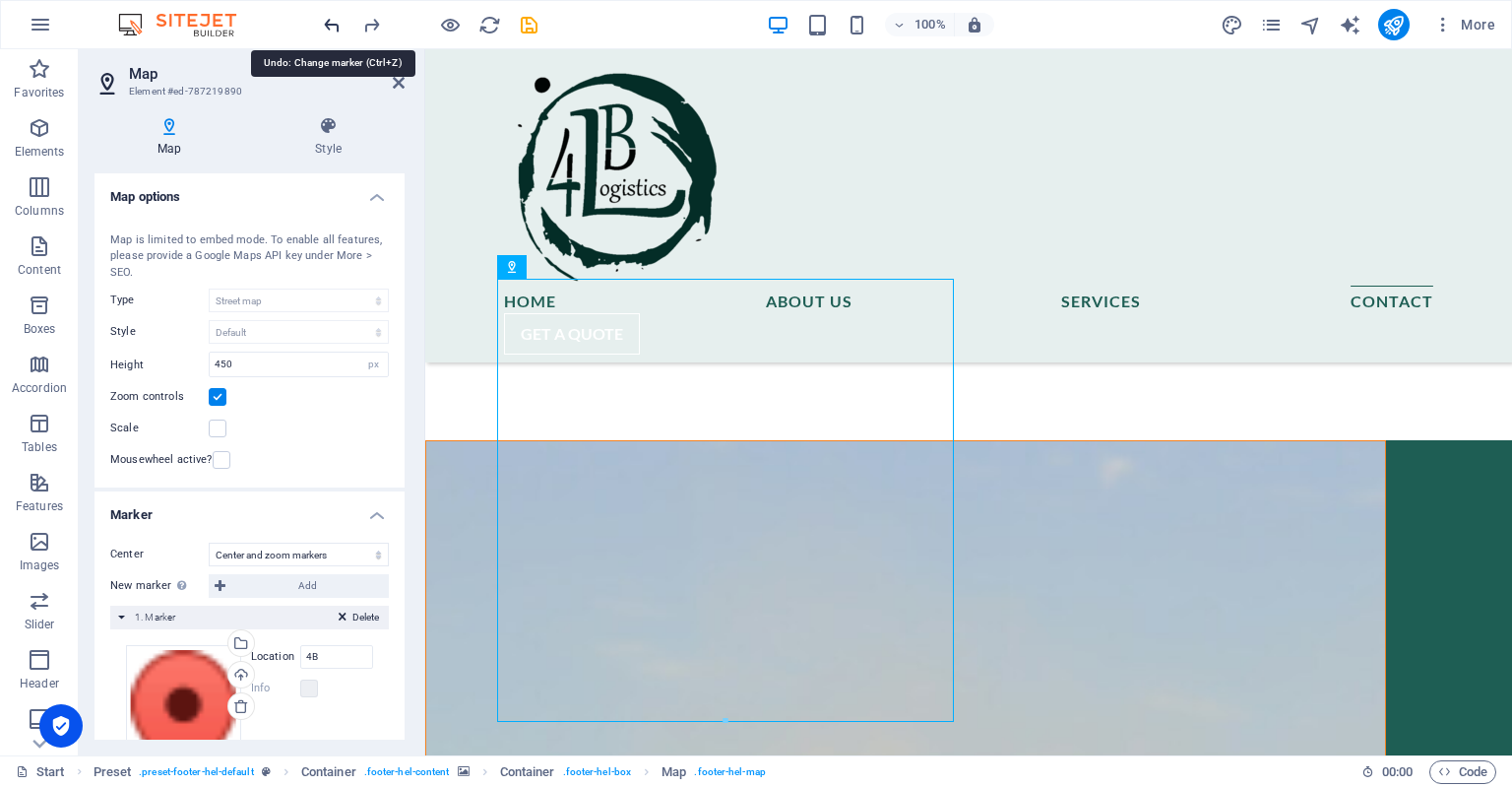 click at bounding box center [332, 25] 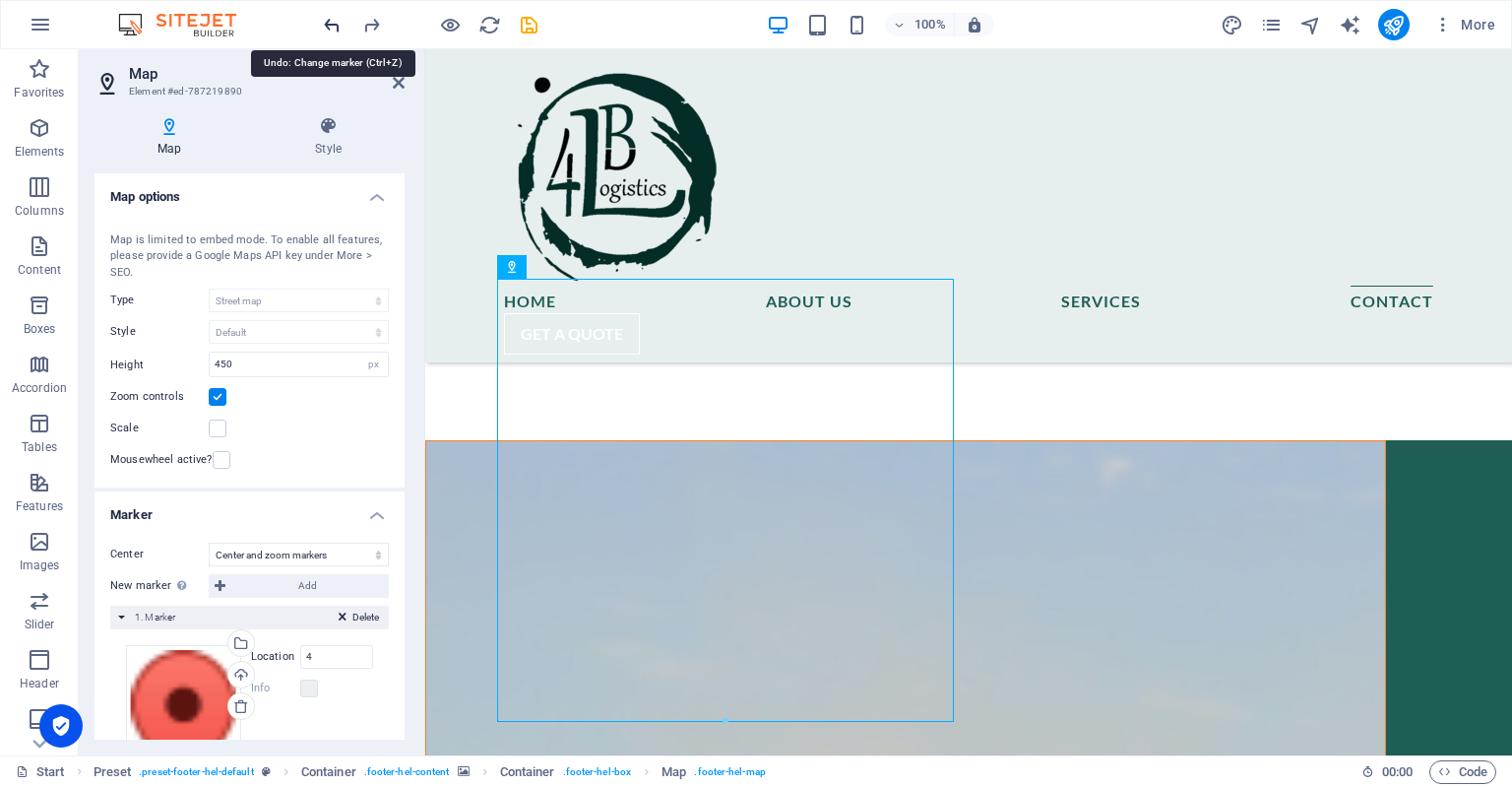 click at bounding box center (332, 25) 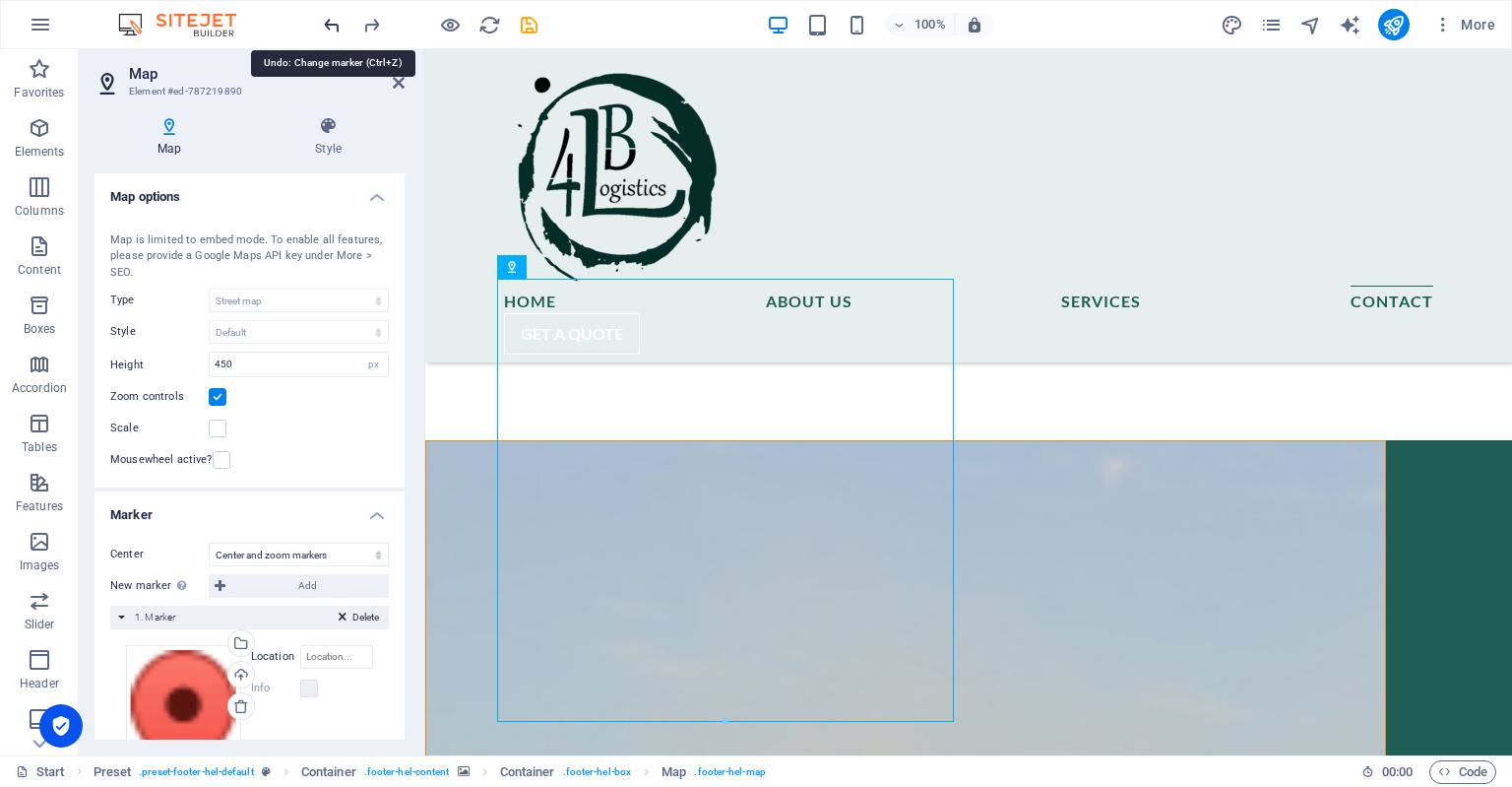click at bounding box center (332, 25) 